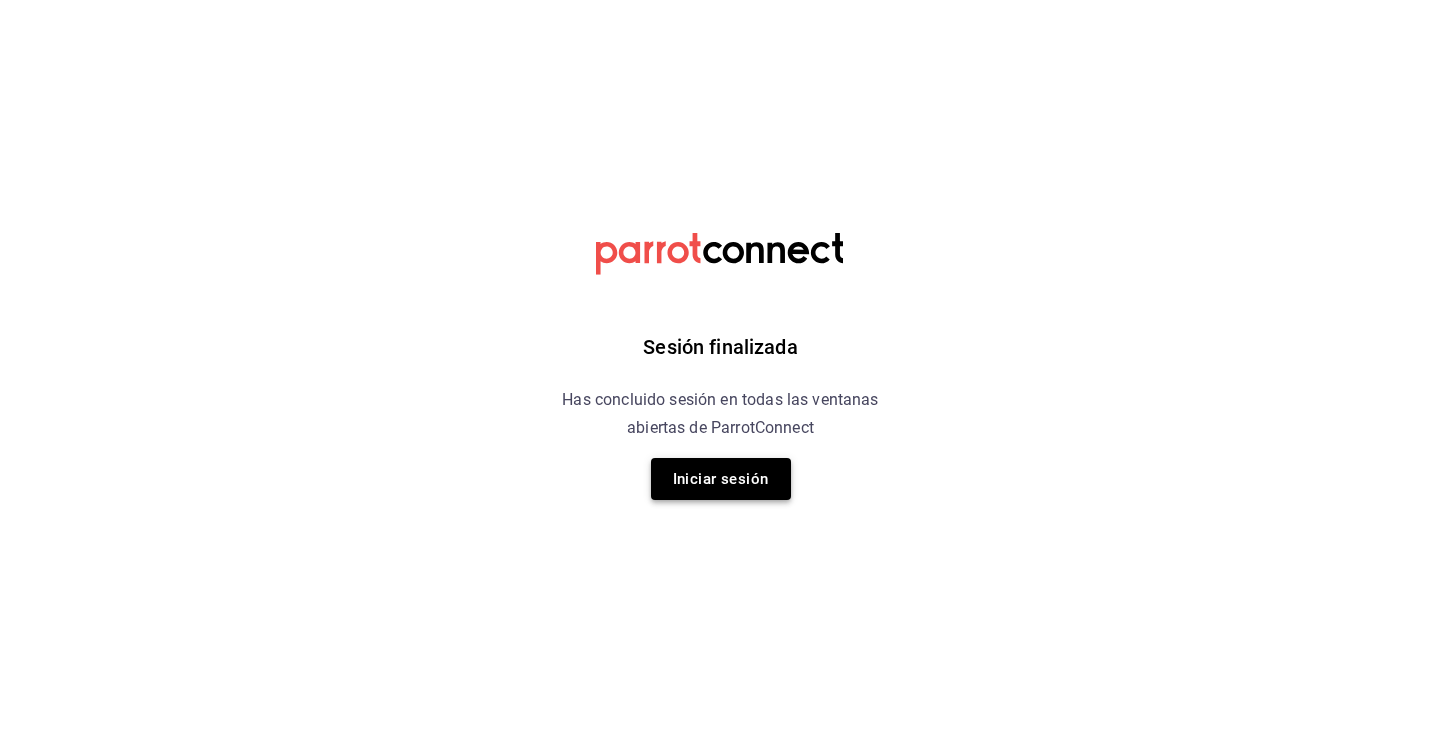 scroll, scrollTop: 0, scrollLeft: 0, axis: both 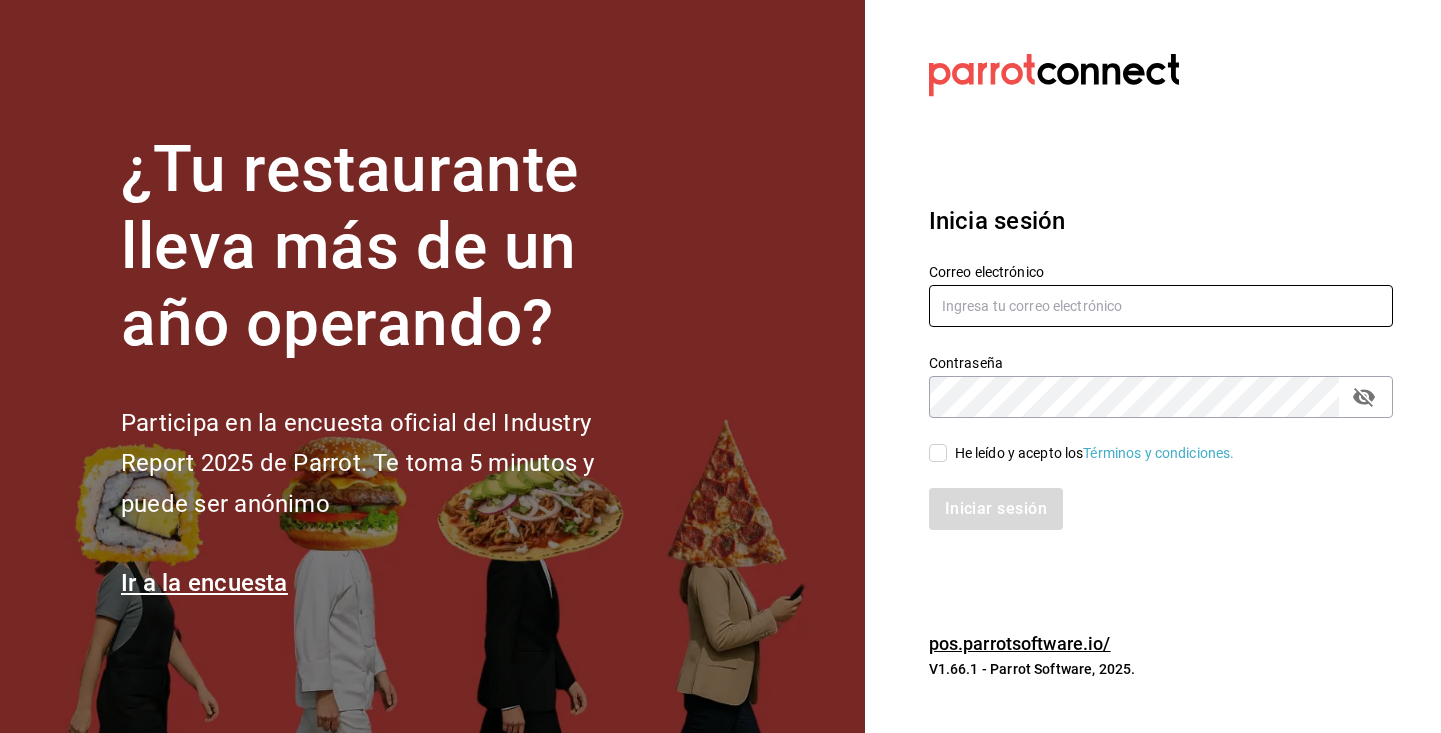 type on "admcuartoderosas@gmail.com" 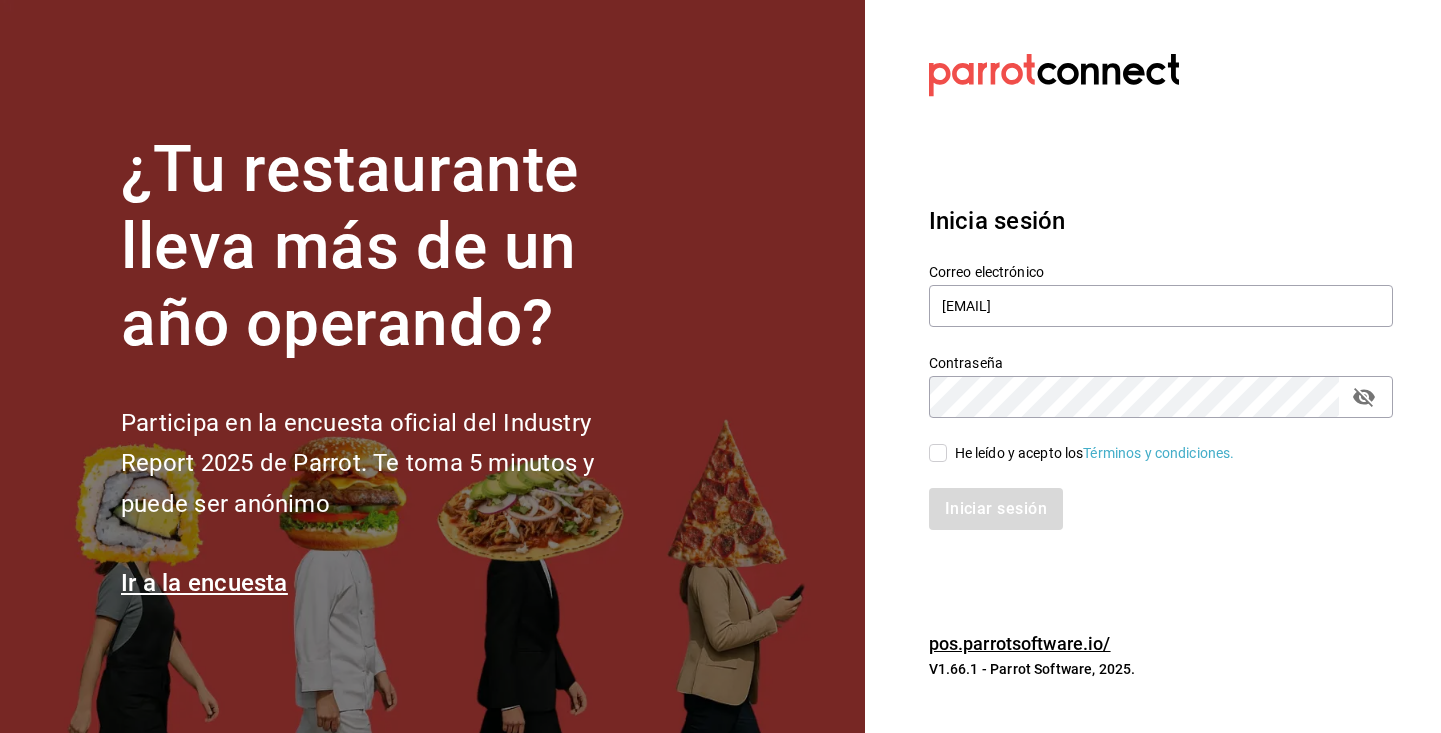 click on "He leído y acepto los  Términos y condiciones." at bounding box center [938, 453] 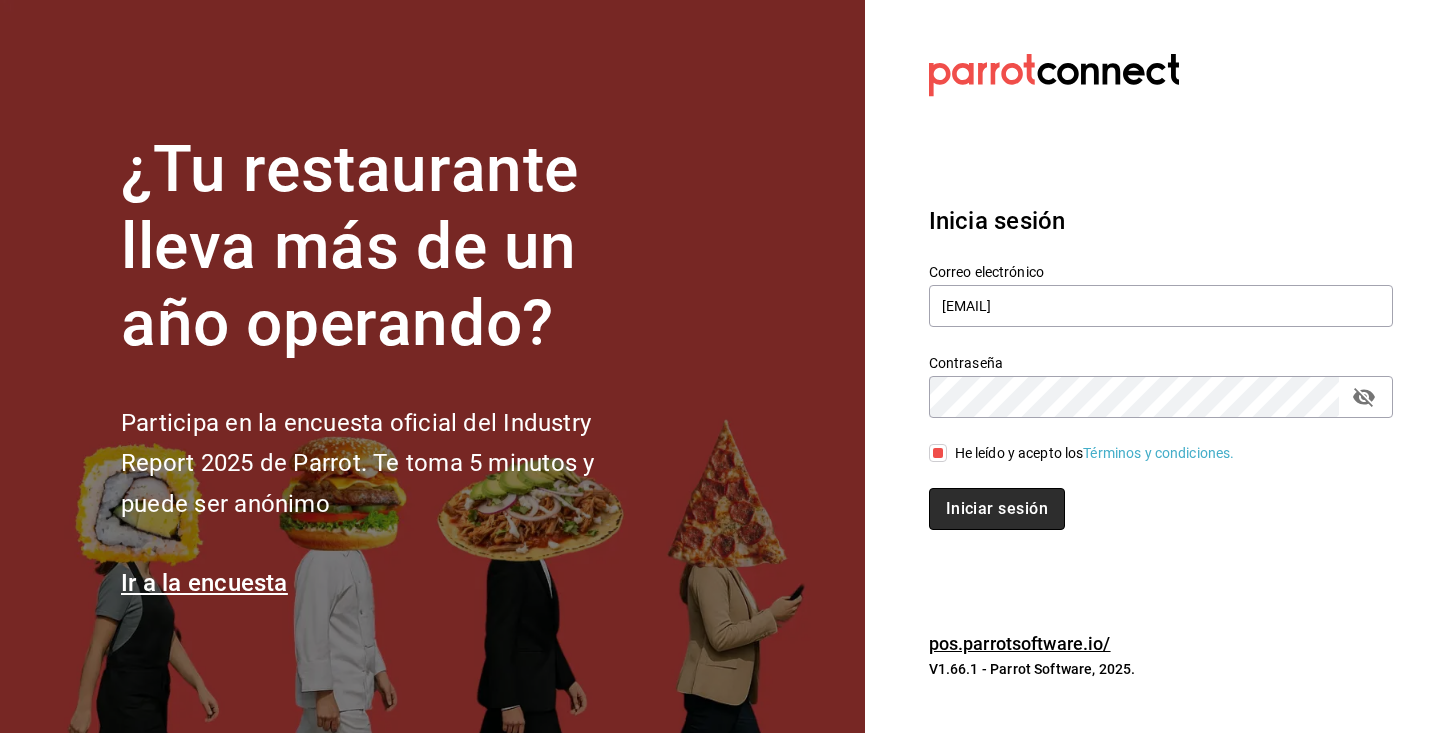 click on "Iniciar sesión" at bounding box center (997, 509) 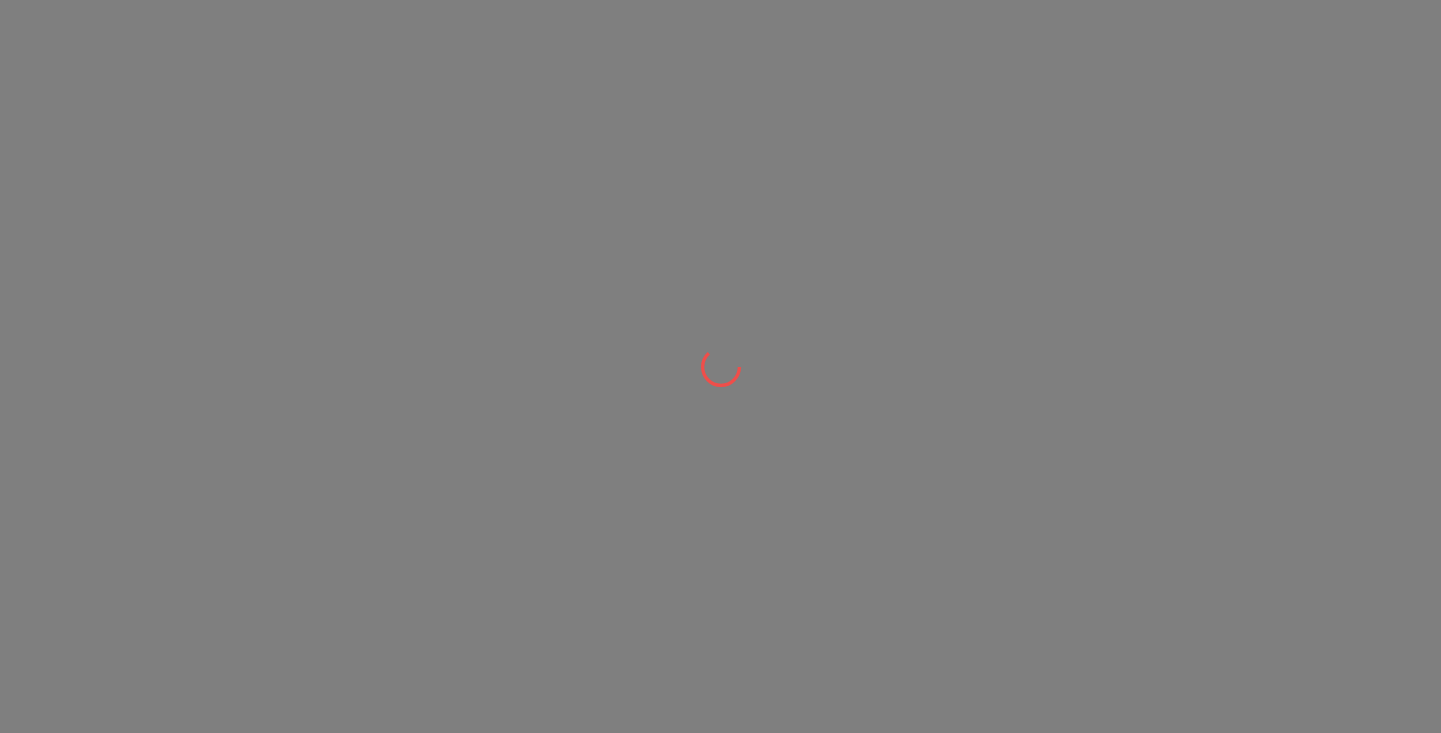 scroll, scrollTop: 0, scrollLeft: 0, axis: both 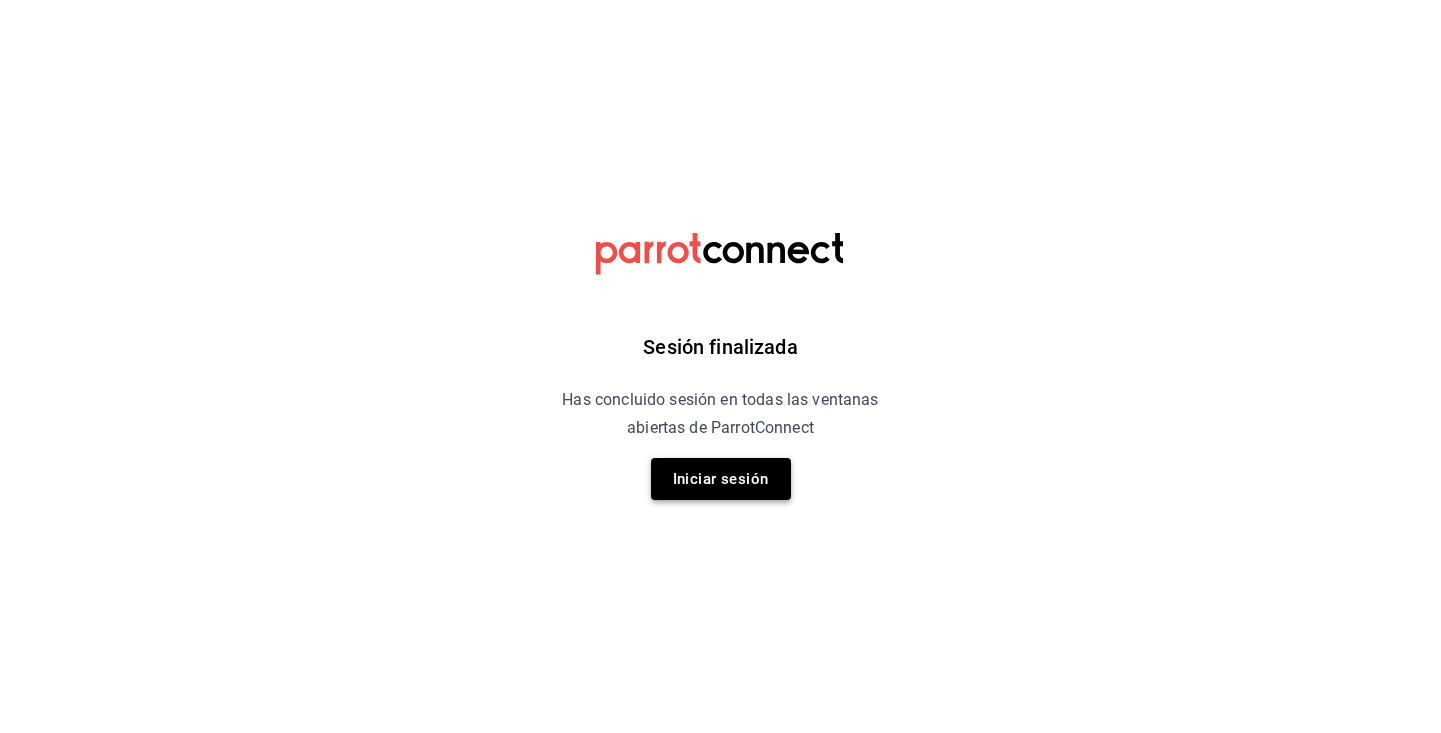 click on "Iniciar sesión" at bounding box center [721, 479] 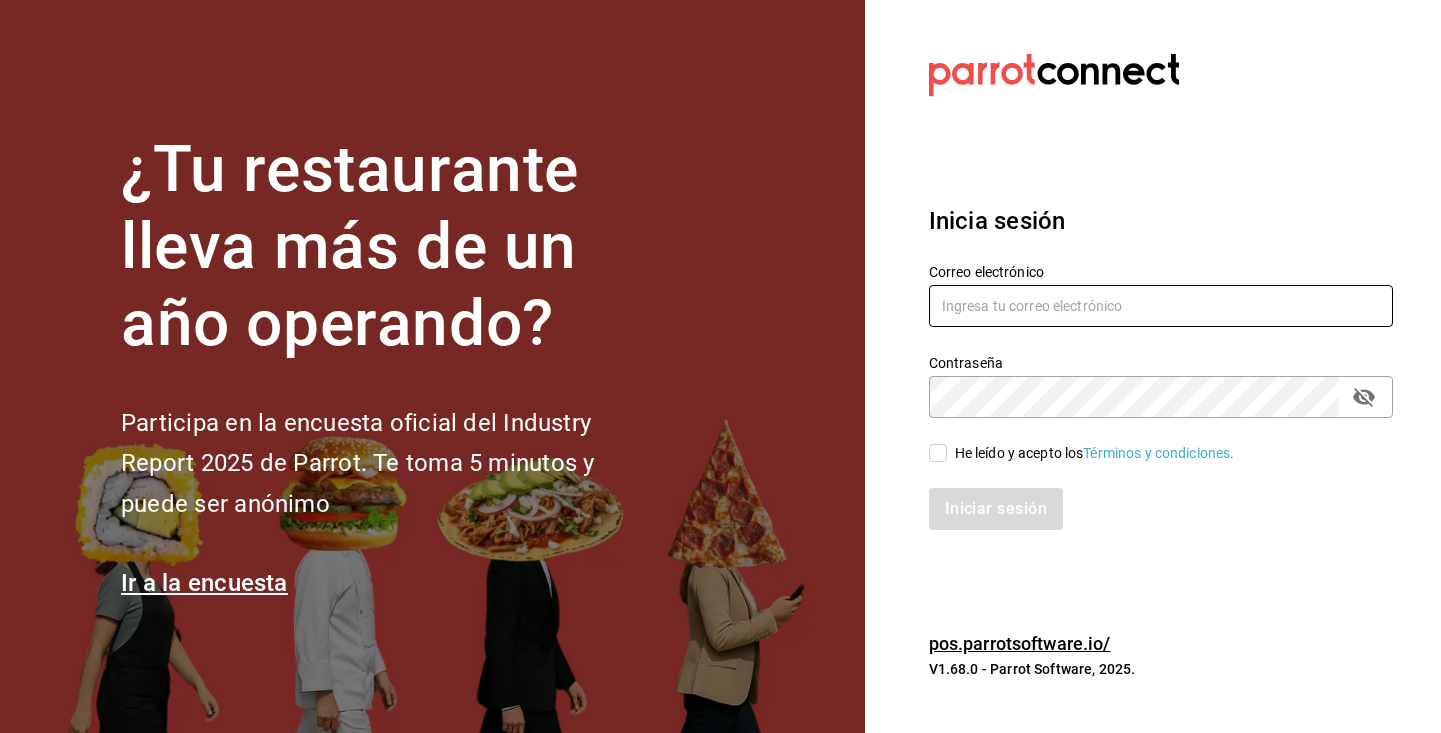 type on "admcuartoderosas@gmail.com" 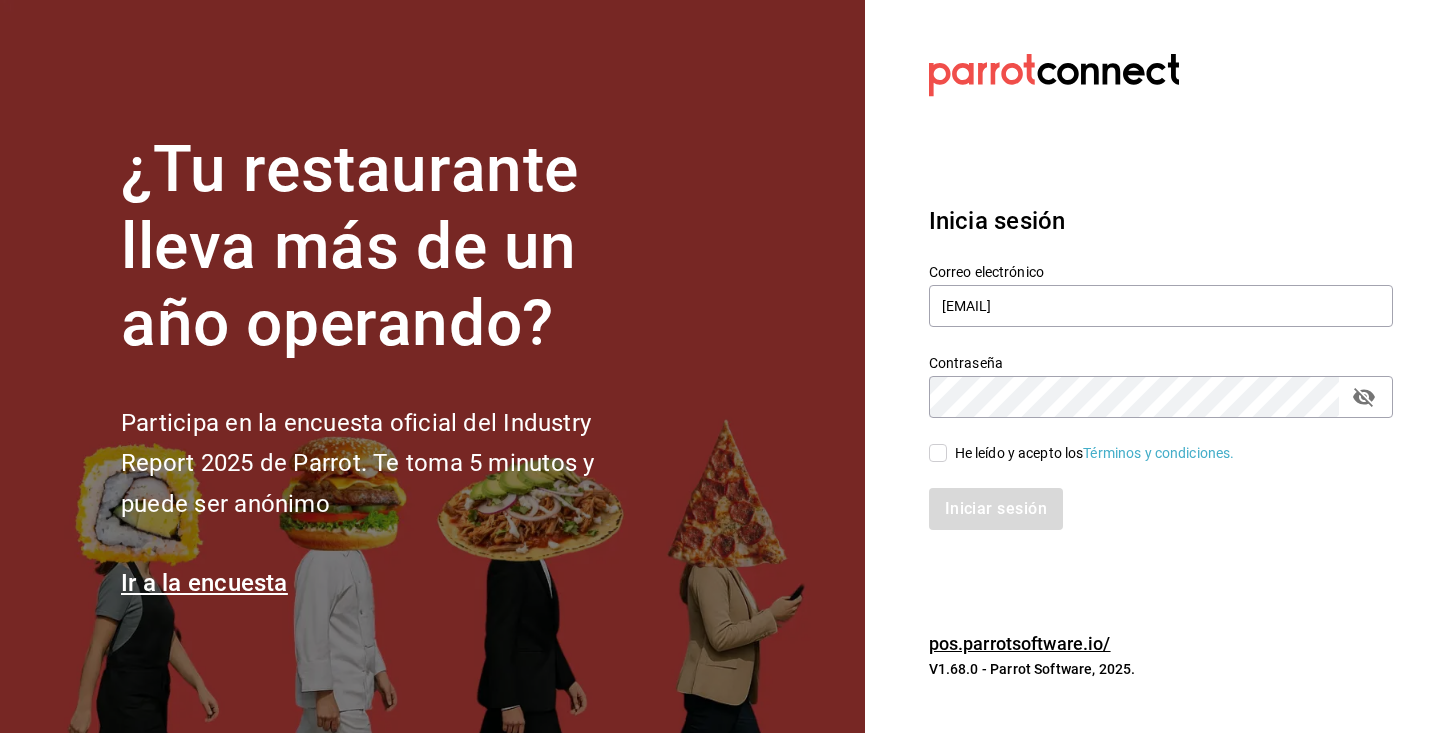 click on "He leído y acepto los  Términos y condiciones." at bounding box center [938, 453] 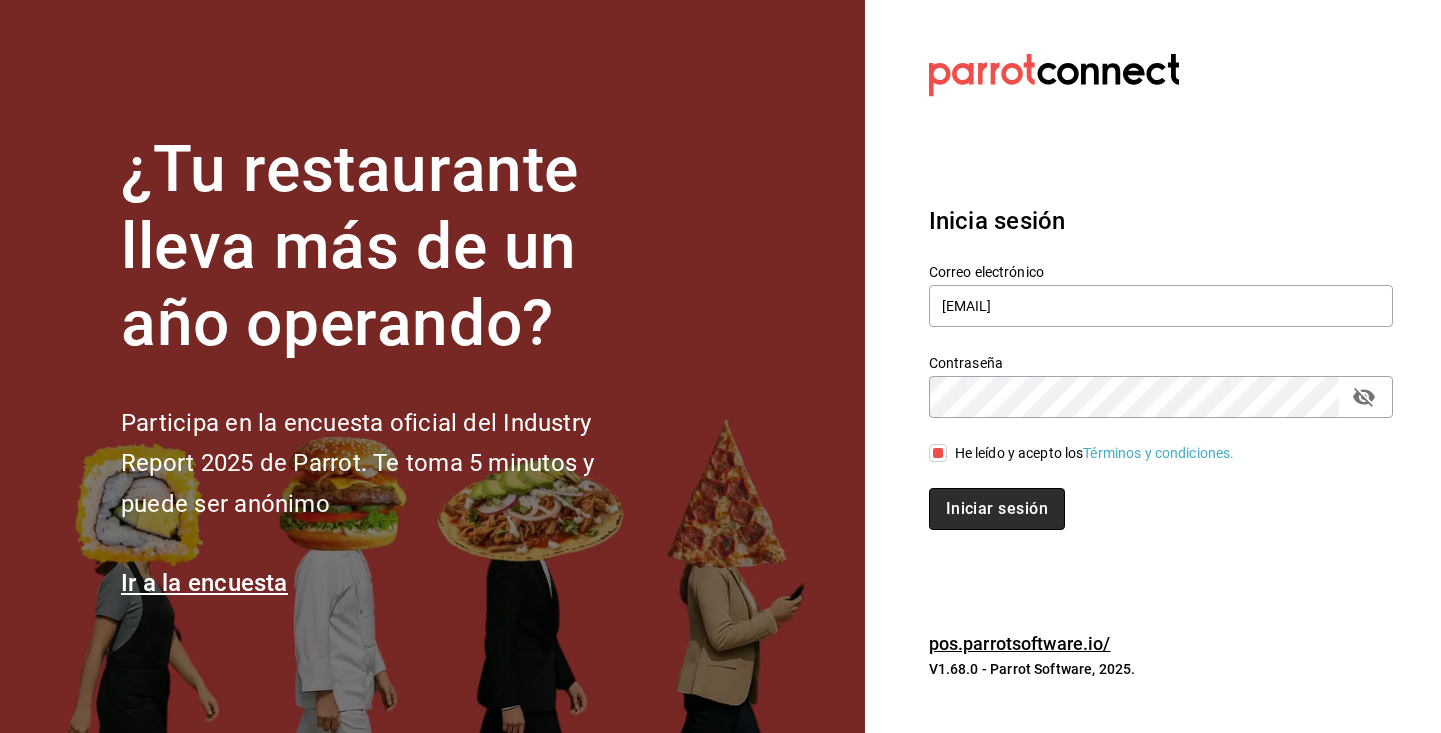 click on "Iniciar sesión" at bounding box center (997, 509) 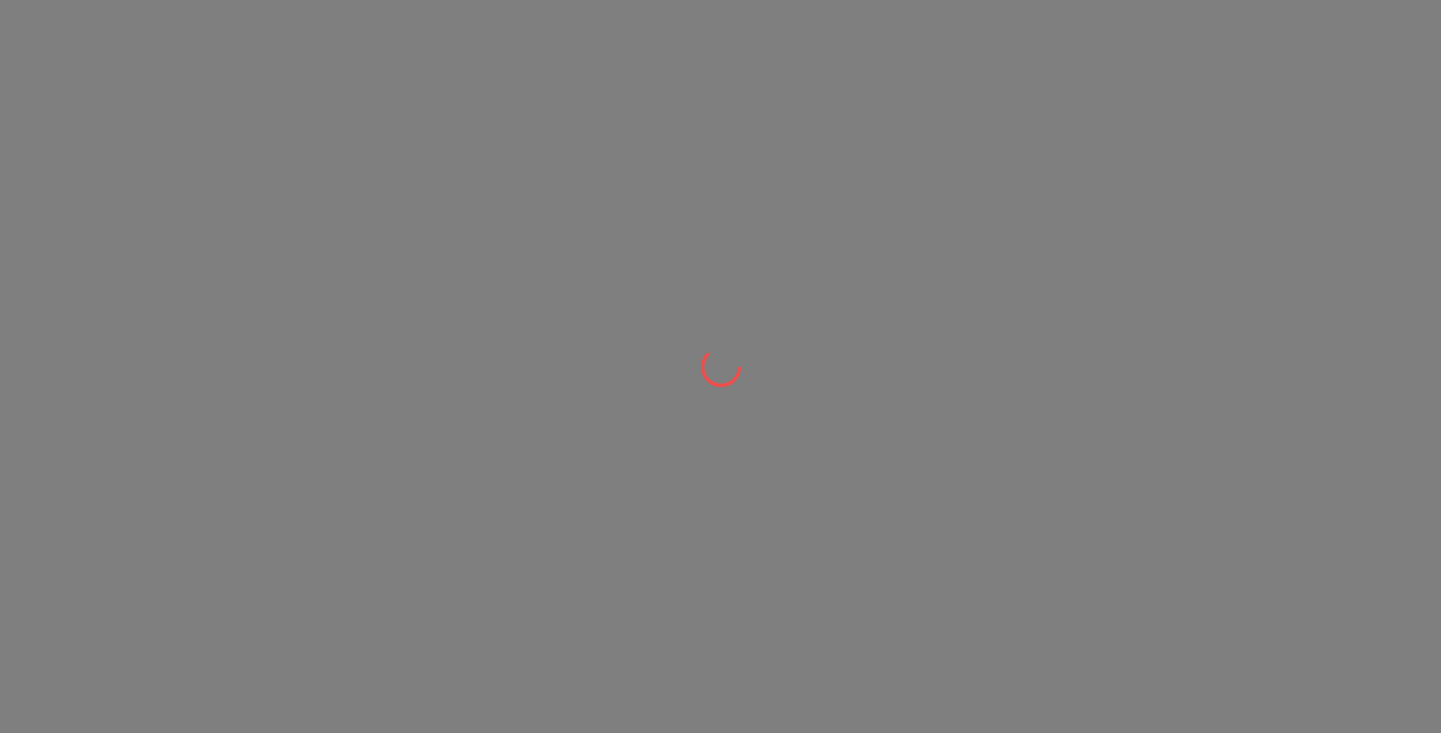 scroll, scrollTop: 0, scrollLeft: 0, axis: both 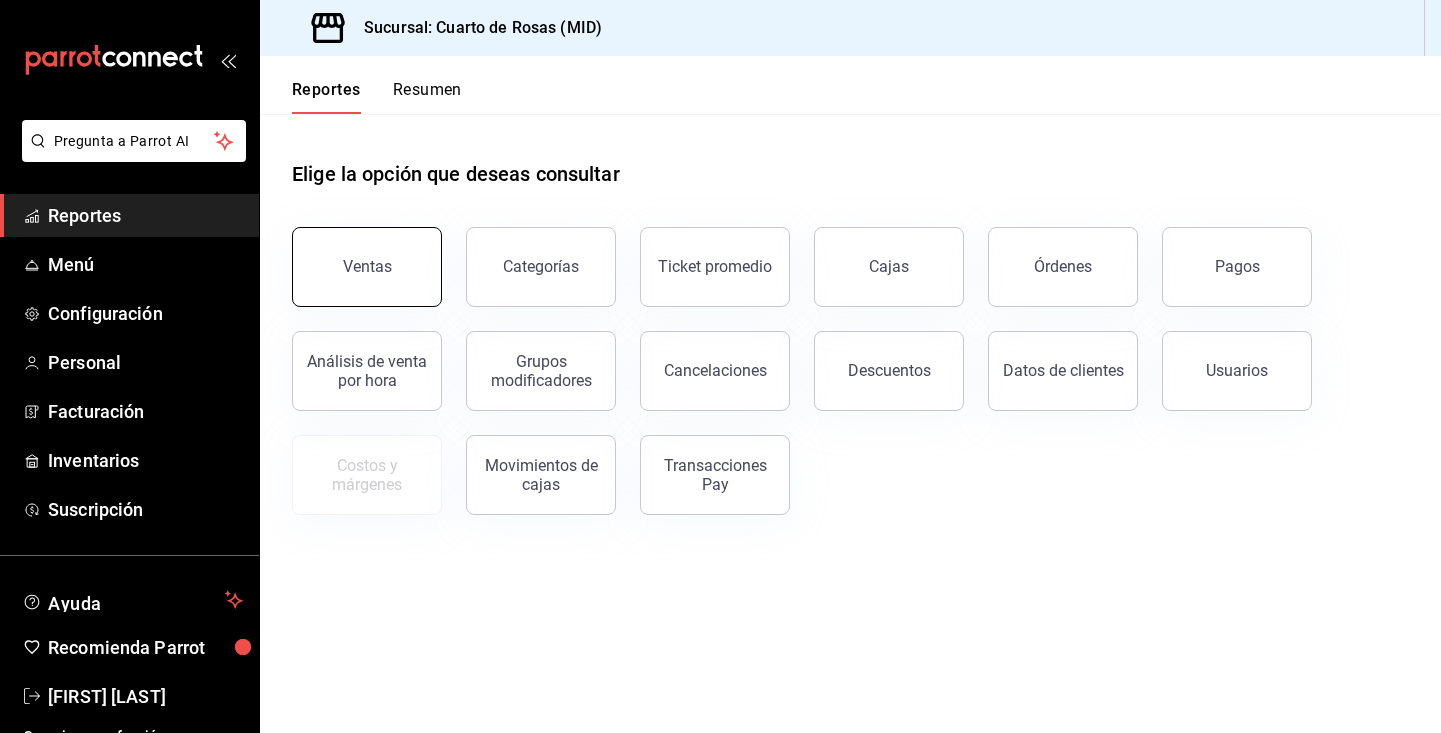 click on "Ventas" at bounding box center (367, 267) 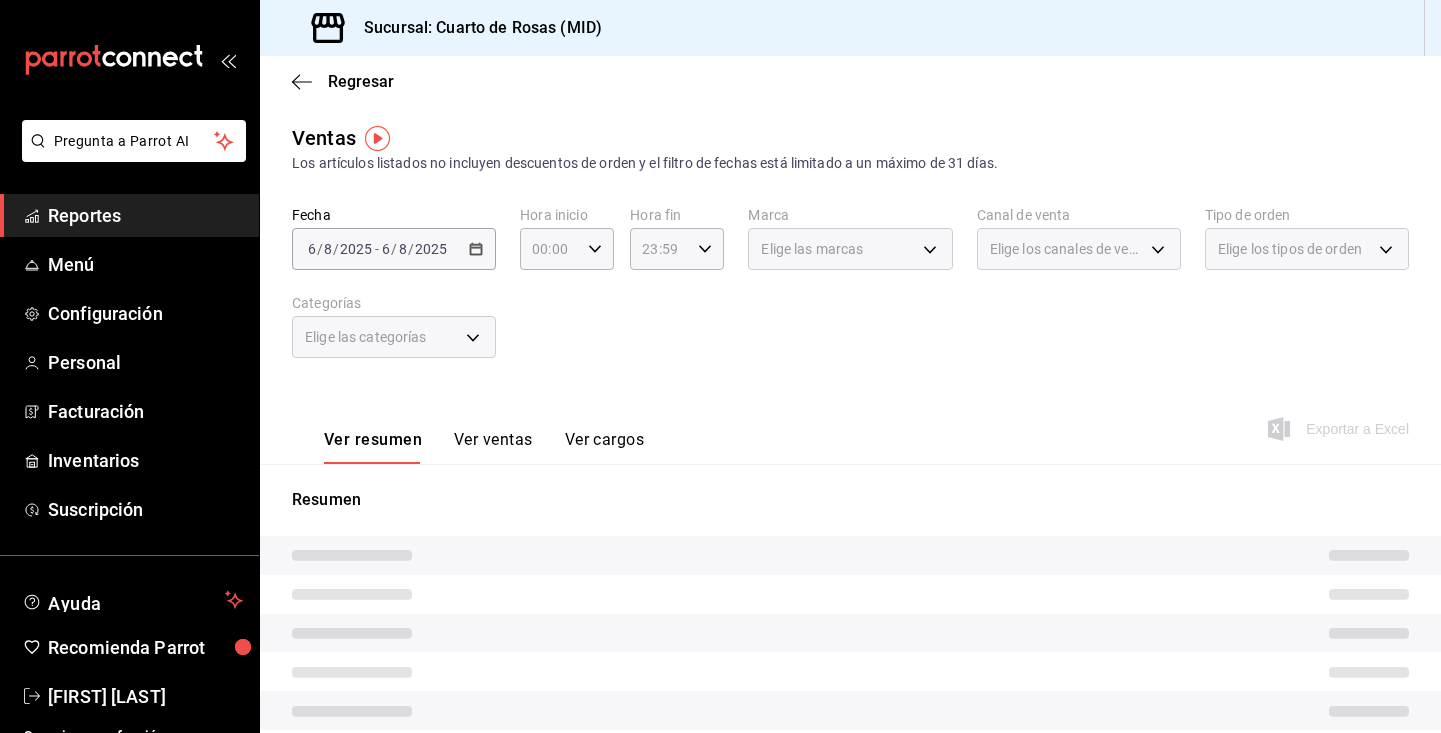 click 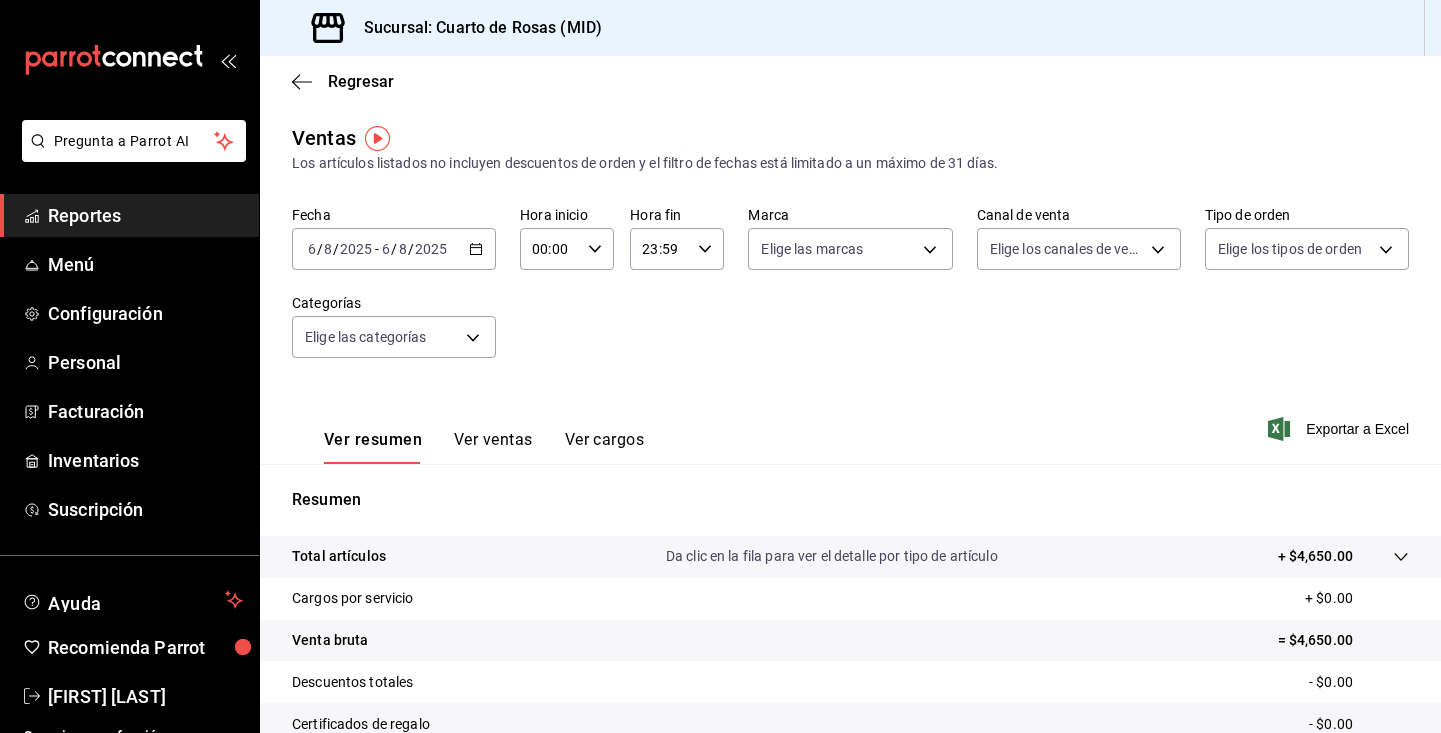 click 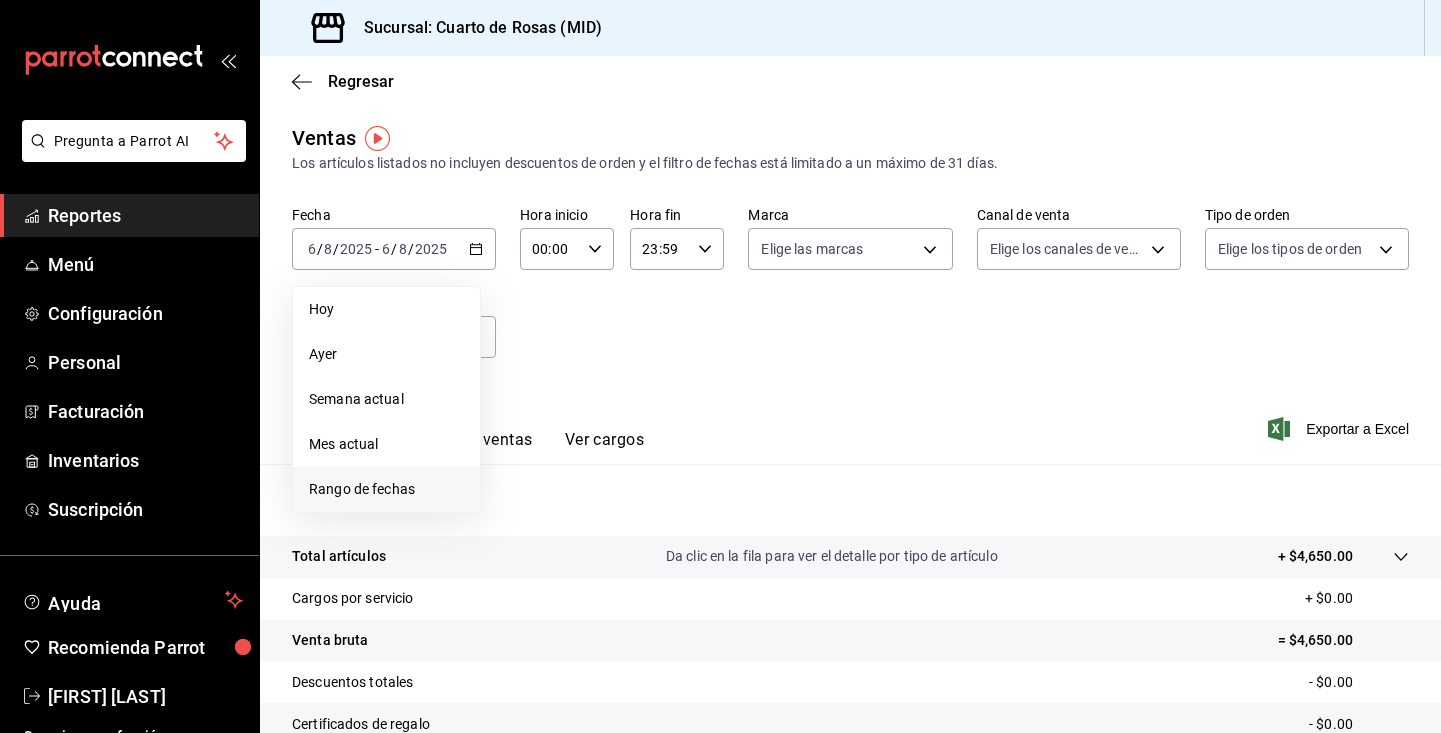 click on "Rango de fechas" at bounding box center (386, 489) 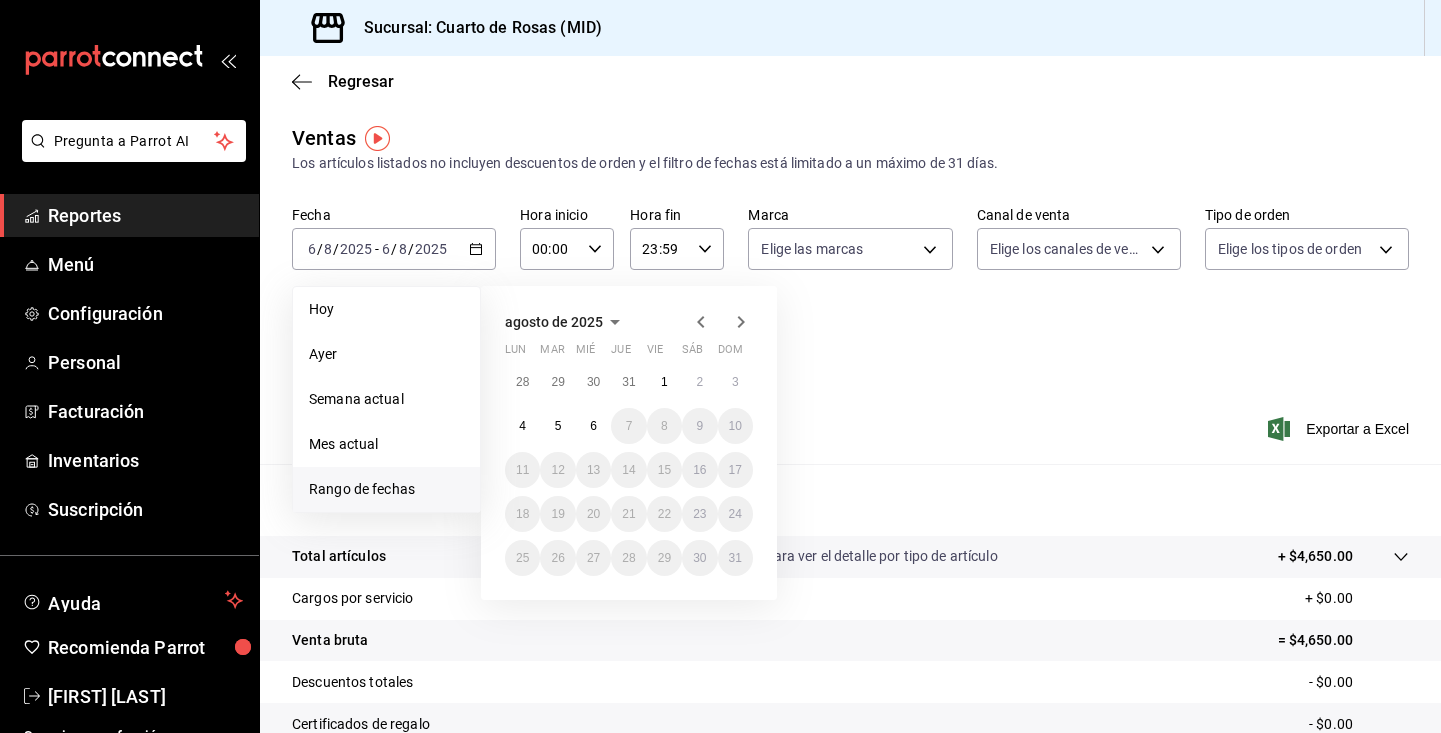 click 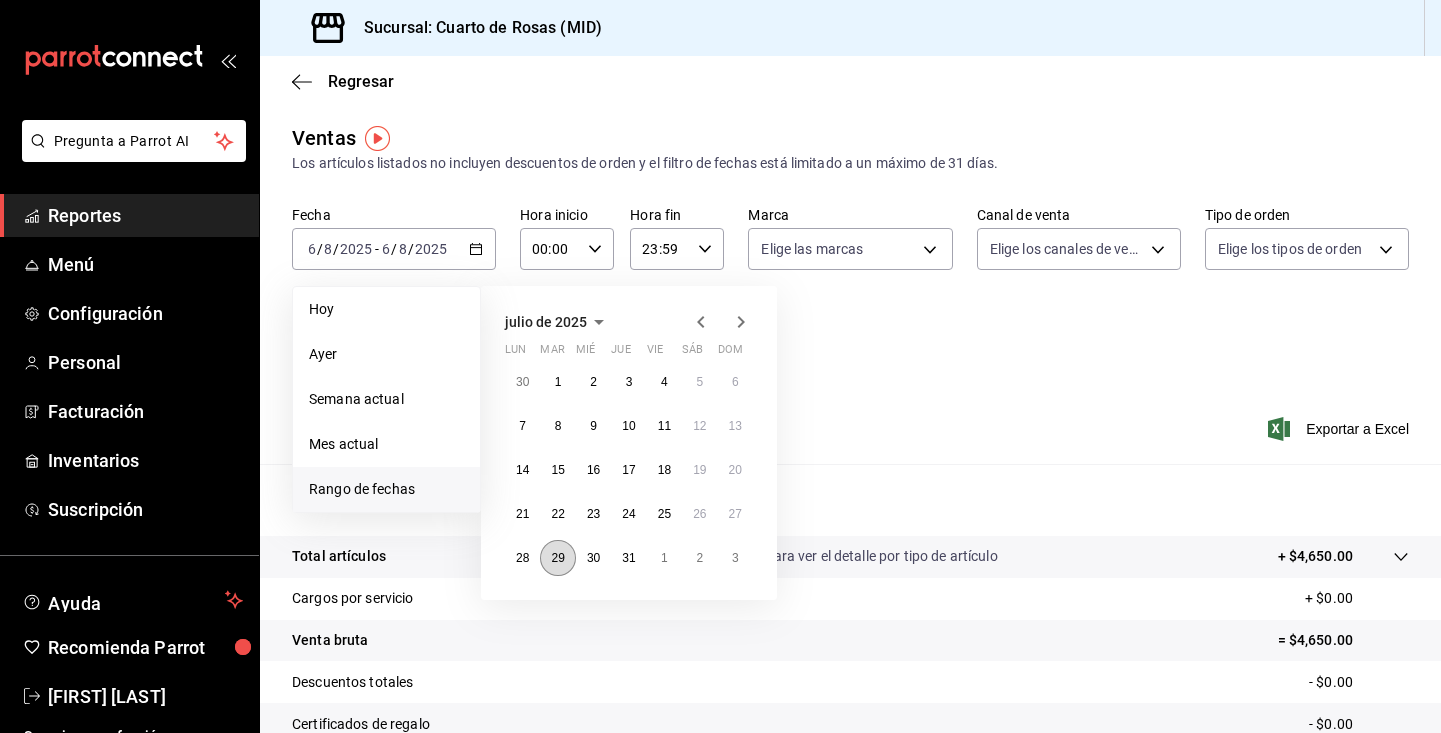 click on "29" at bounding box center (557, 558) 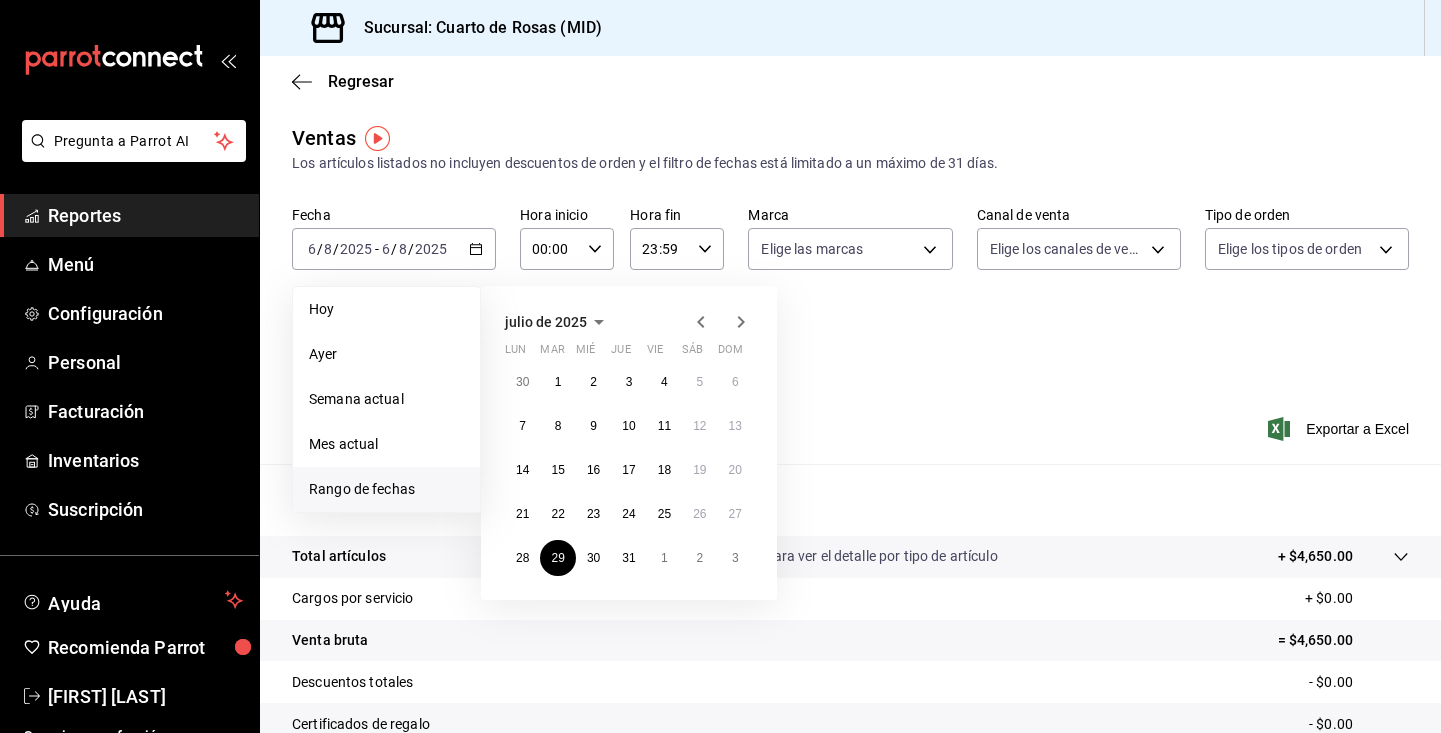 click on "Fecha [DATE] [DATE] - [DATE] [DATE] Hoy Ayer Semana actual Mes actual Rango de fechas julio de [YEAR] lun mar mié jue vie sáb dom 30 1 2 3 4 5 6 7 8 9 10 11 12 13 14 15 16 17 18 19 20 21 22 23 24 25 26 27 28 29 30 31 1 2 3 Hora inicio 00:00 Hora inicio Hora fin 23:59 Hora fin Marca Elige las marcas Canal de venta Elige los canales de venta Tipo de orden Elige los tipos de orden Categorías Elige las categorías" at bounding box center (850, 294) 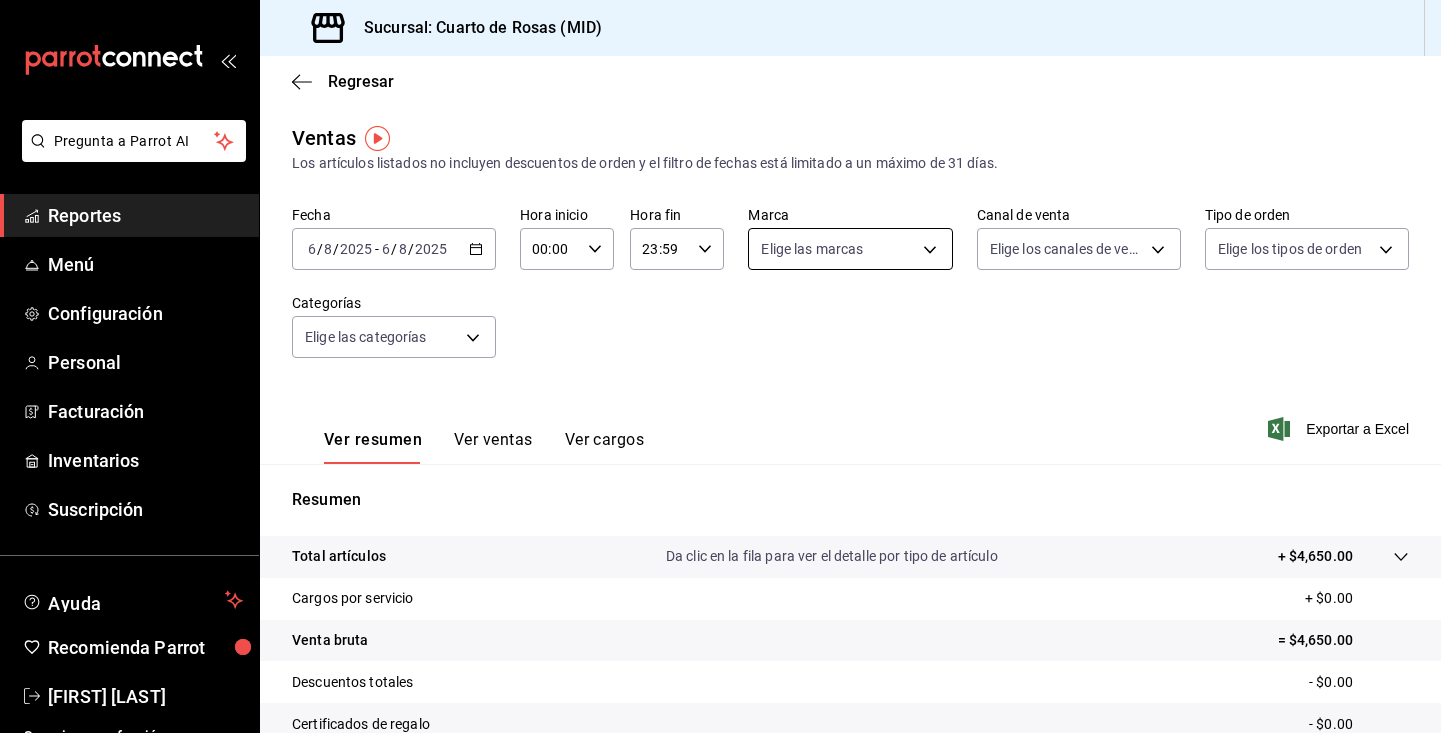 click on "Pregunta a Parrot AI Reportes   Menú   Configuración   Personal   Facturación   Inventarios   Suscripción   Ayuda Recomienda Parrot   [FIRST] [LAST]   Sugerir nueva función   Sucursal: Cuarto de Rosas (MID) Regresar Ventas Los artículos listados no incluyen descuentos de orden y el filtro de fechas está limitado a un máximo de 31 días. Fecha [DATE] [DATE] - [DATE] [DATE] Hora inicio 00:00 Hora inicio Hora fin 23:59 Hora fin Marca Elige las marcas Canal de venta Elige los canales de venta Tipo de orden Elige los tipos de orden Categorías Elige las categorías Ver resumen Ver ventas Ver cargos Exportar a Excel Resumen Total artículos Da clic en la fila para ver el detalle por tipo de artículo + [PRICE] Cargos por servicio + [PRICE] Venta bruta = [PRICE] Descuentos totales - [PRICE] Certificados de regalo - [PRICE] Venta total = [PRICE] Impuestos - [PRICE] Venta neta = [PRICE] Pregunta a Parrot AI Reportes   Menú   Configuración   Personal   Facturación   Inventarios" at bounding box center (720, 366) 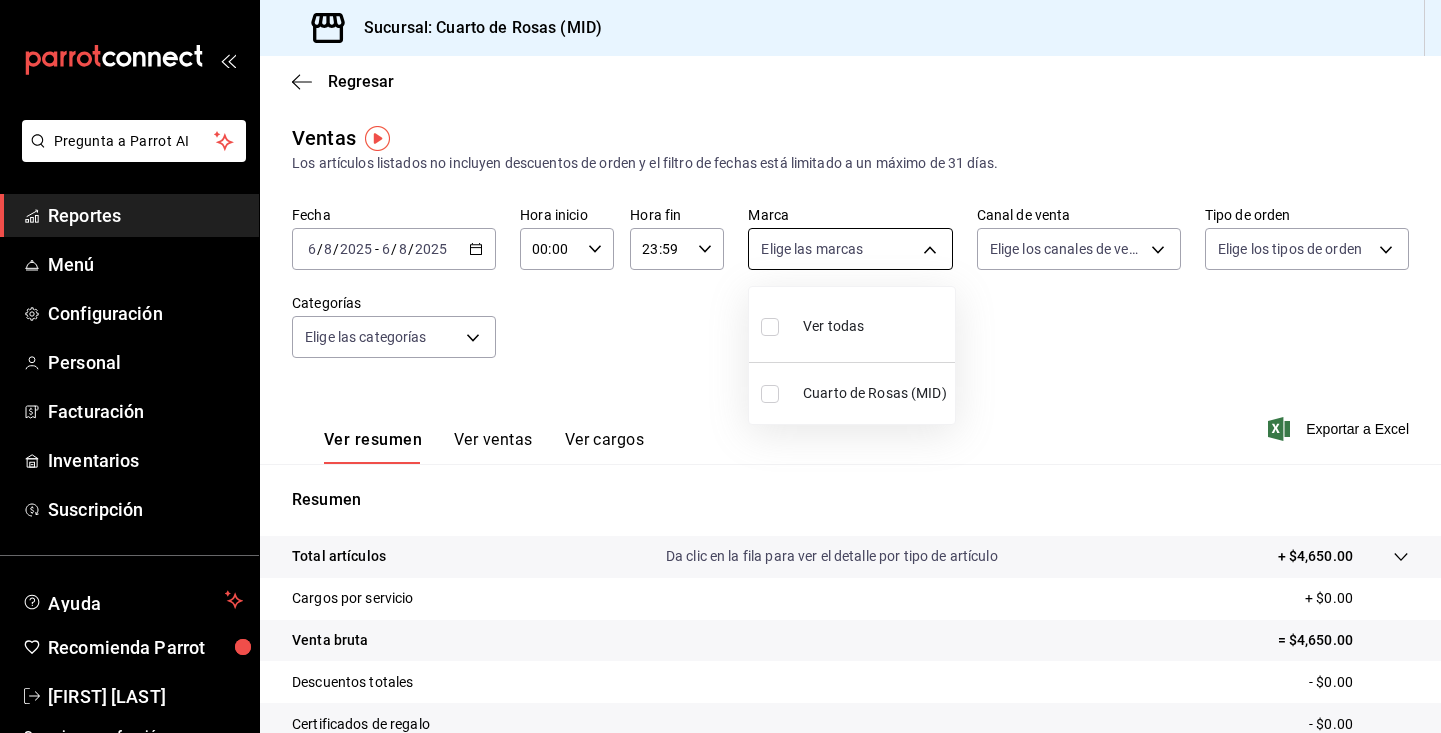 click at bounding box center (720, 366) 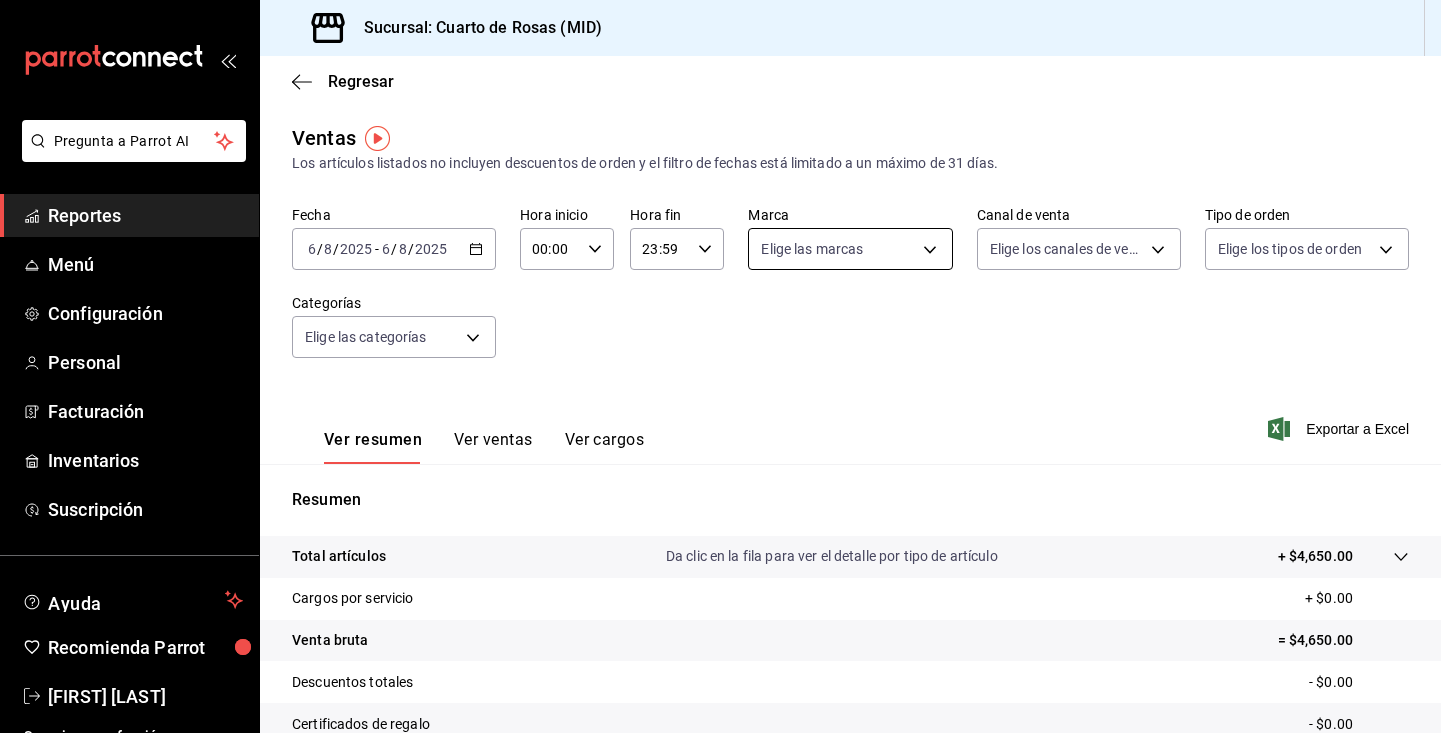 click on "Pregunta a Parrot AI Reportes   Menú   Configuración   Personal   Facturación   Inventarios   Suscripción   Ayuda Recomienda Parrot   [FIRST] [LAST]   Sugerir nueva función   Sucursal: Cuarto de Rosas (MID) Regresar Ventas Los artículos listados no incluyen descuentos de orden y el filtro de fechas está limitado a un máximo de 31 días. Fecha [DATE] [DATE] - [DATE] [DATE] Hora inicio 00:00 Hora inicio Hora fin 23:59 Hora fin Marca Elige las marcas Canal de venta Elige los canales de venta Tipo de orden Elige los tipos de orden Categorías Elige las categorías Ver resumen Ver ventas Ver cargos Exportar a Excel Resumen Total artículos Da clic en la fila para ver el detalle por tipo de artículo + [PRICE] Cargos por servicio + [PRICE] Venta bruta = [PRICE] Descuentos totales - [PRICE] Certificados de regalo - [PRICE] Venta total = [PRICE] Impuestos - [PRICE] Venta neta = [PRICE] Pregunta a Parrot AI Reportes   Menú   Configuración   Personal   Facturación   Inventarios" at bounding box center (720, 366) 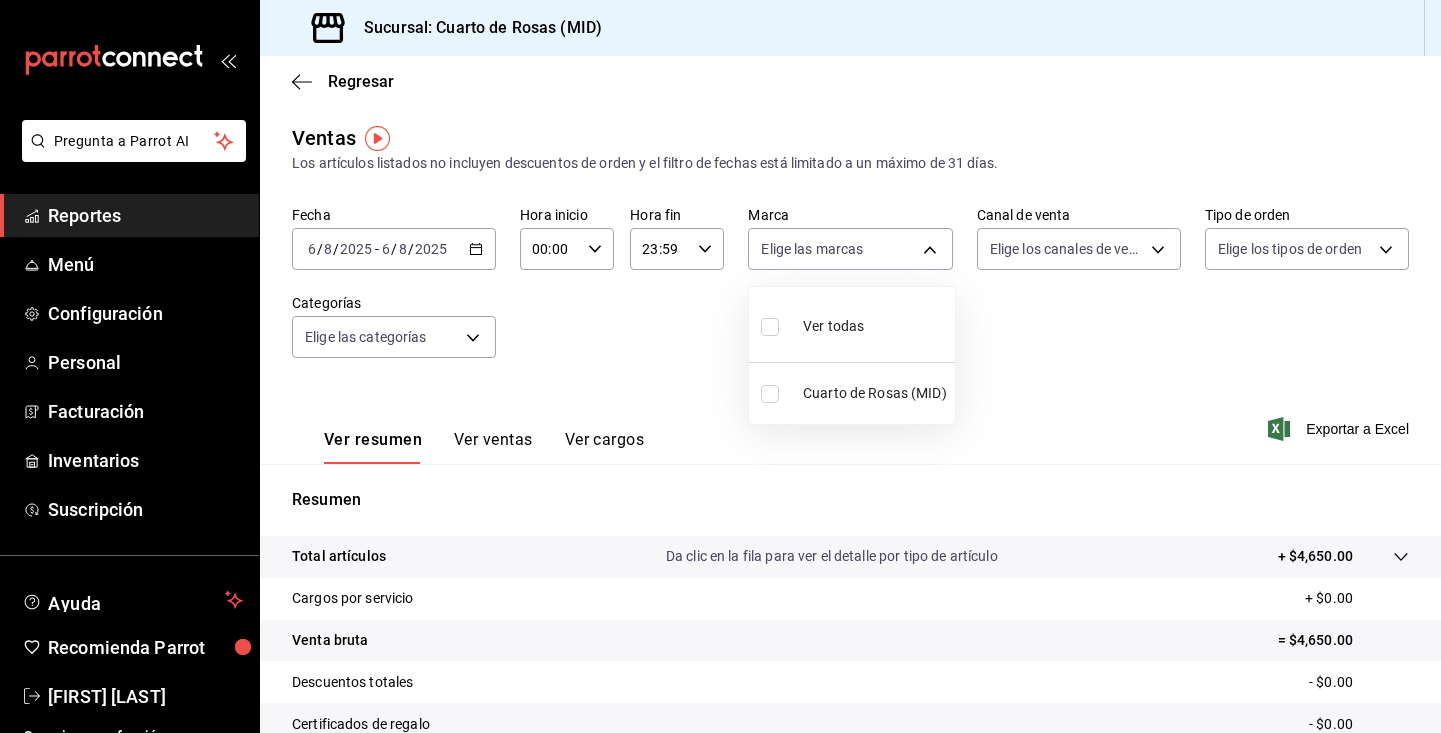 click at bounding box center (770, 394) 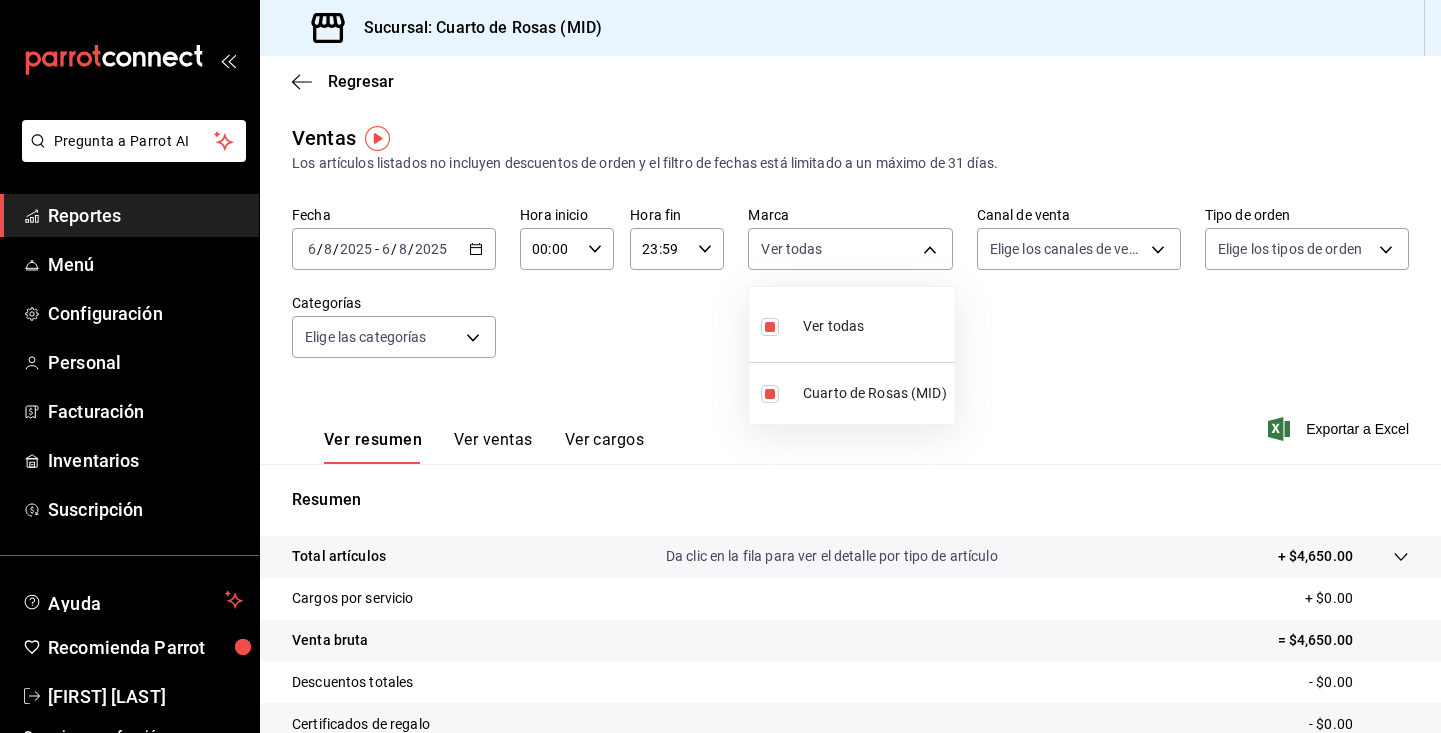 click at bounding box center [720, 366] 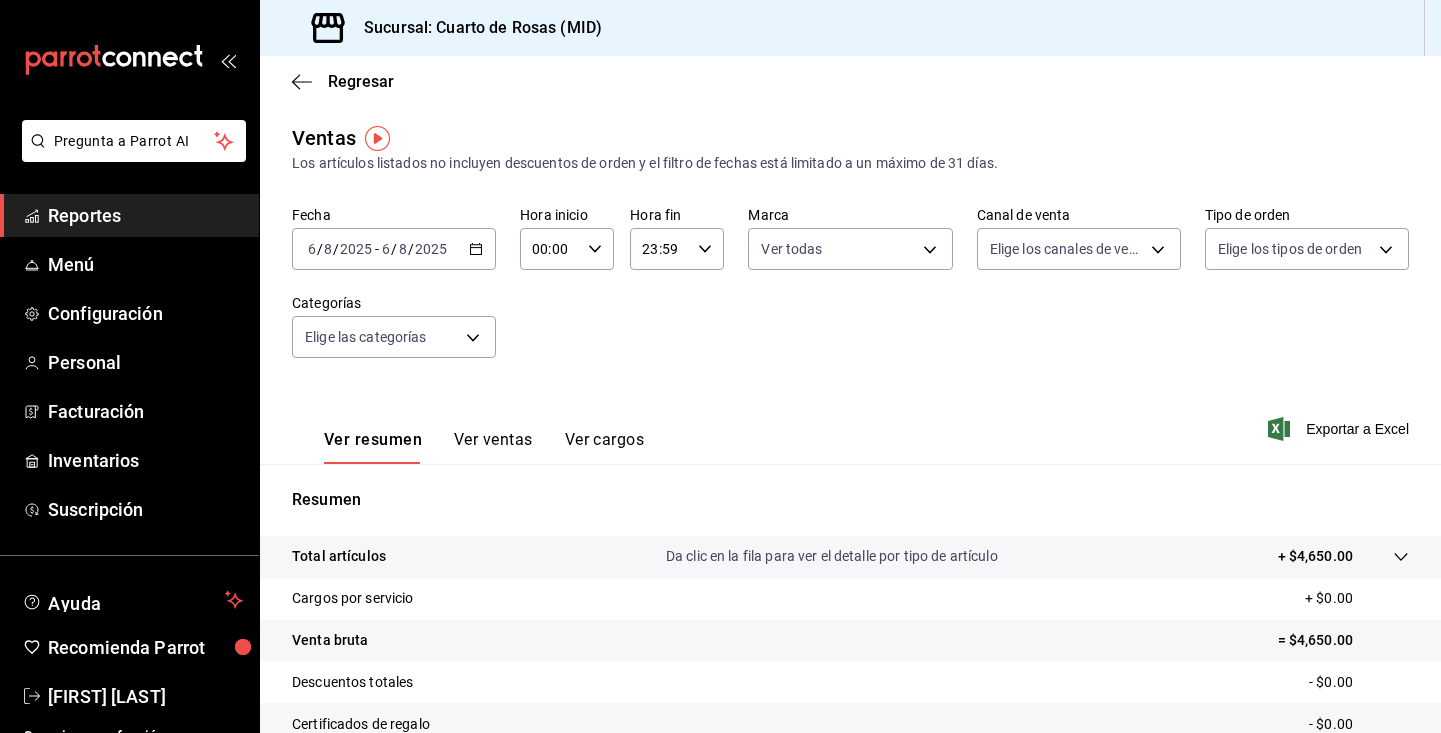 click on "Ver ventas" at bounding box center (493, 447) 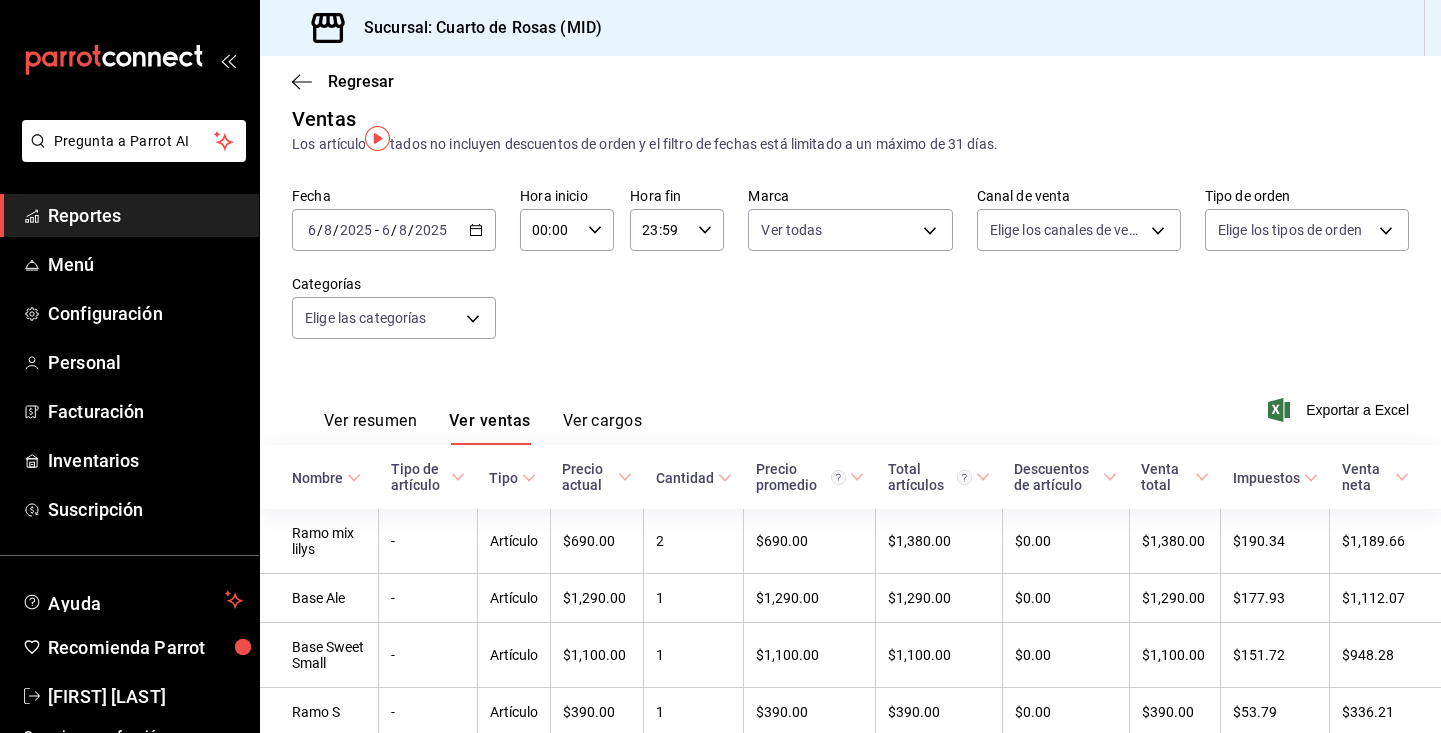 scroll, scrollTop: 0, scrollLeft: 0, axis: both 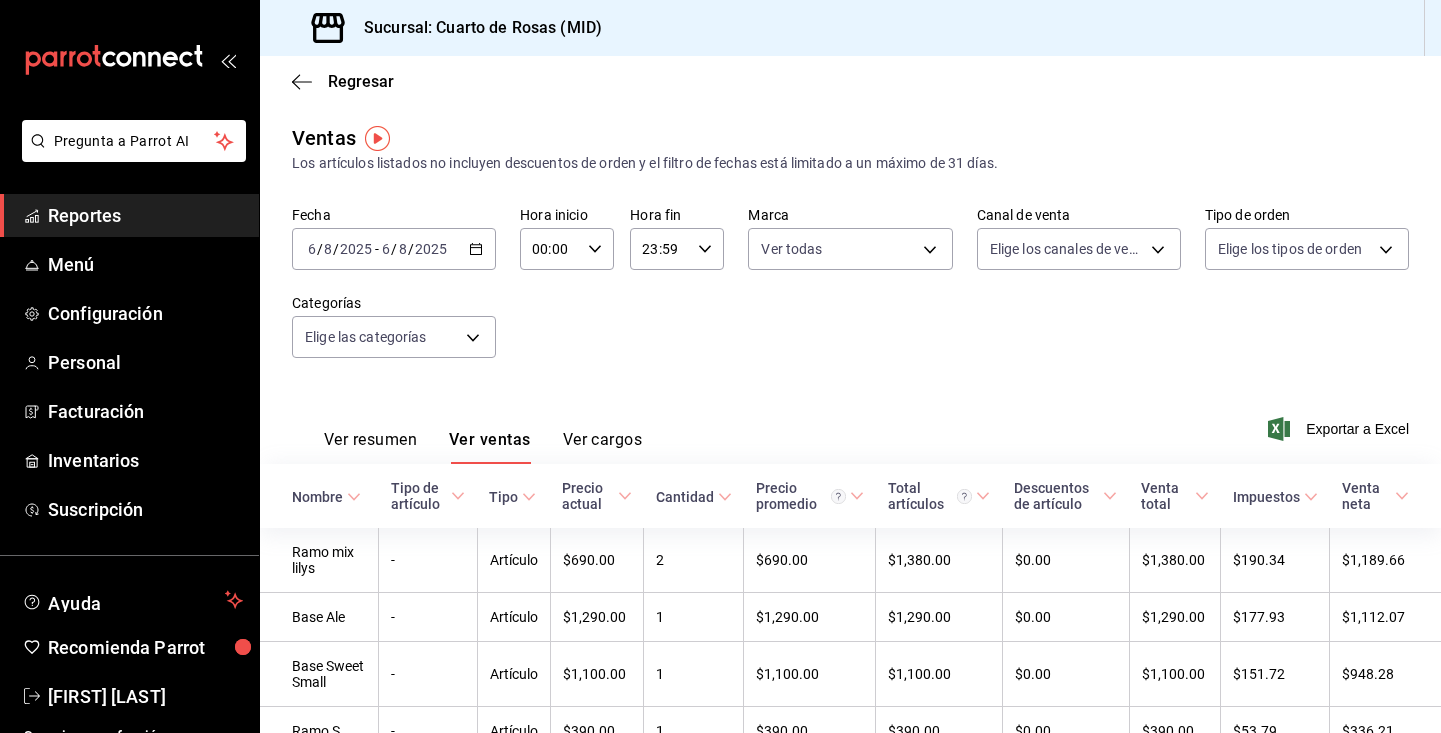 click on "2025-08-06 6 / 8 / 2025 - 2025-08-06 6 / 8 / 2025" at bounding box center (394, 249) 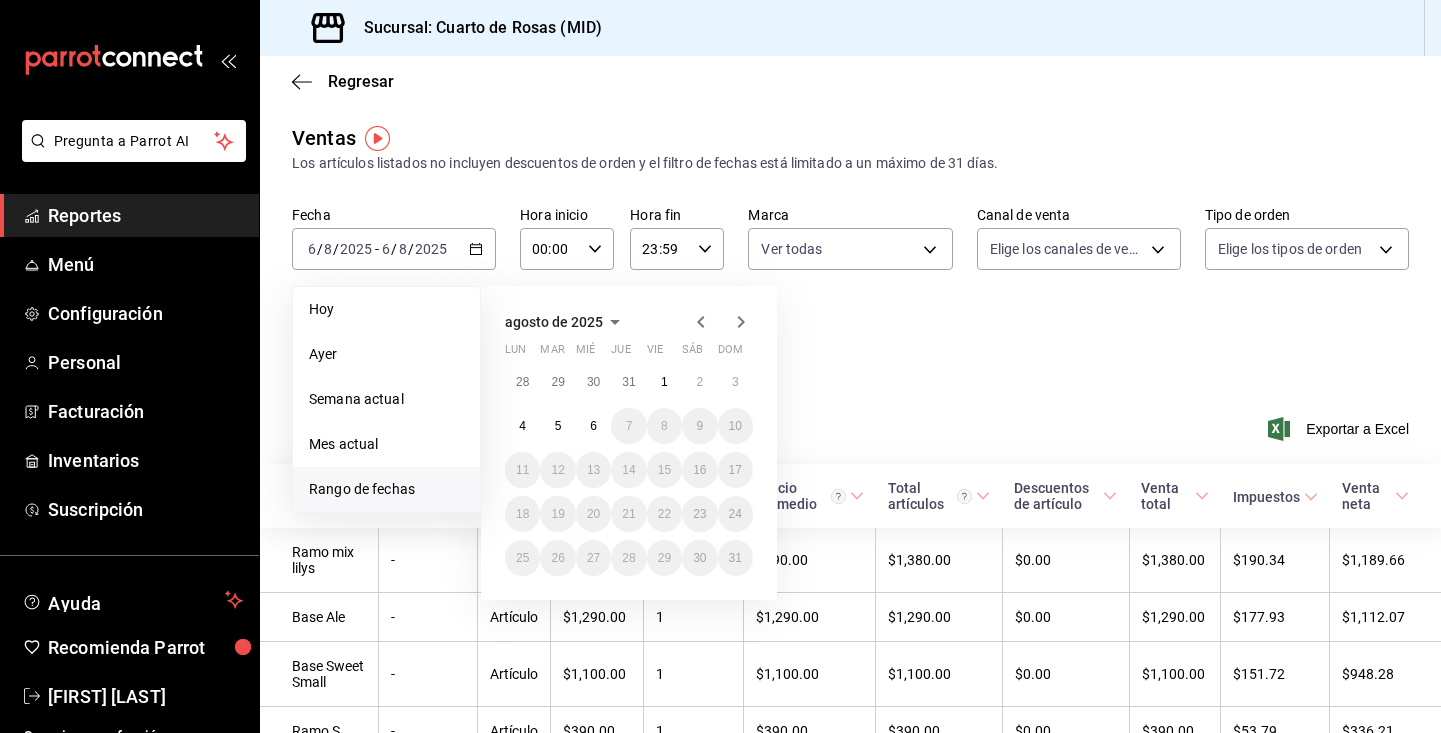click 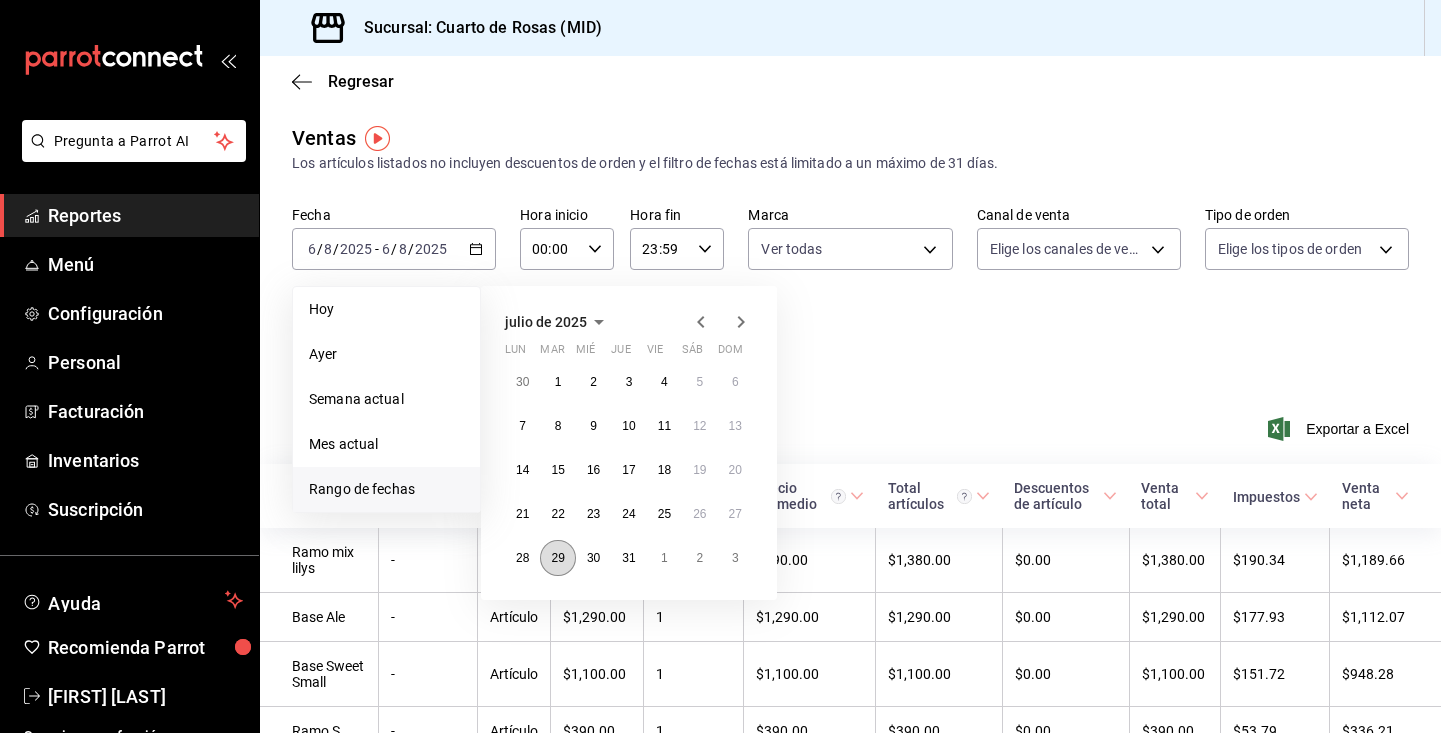 click on "29" at bounding box center (557, 558) 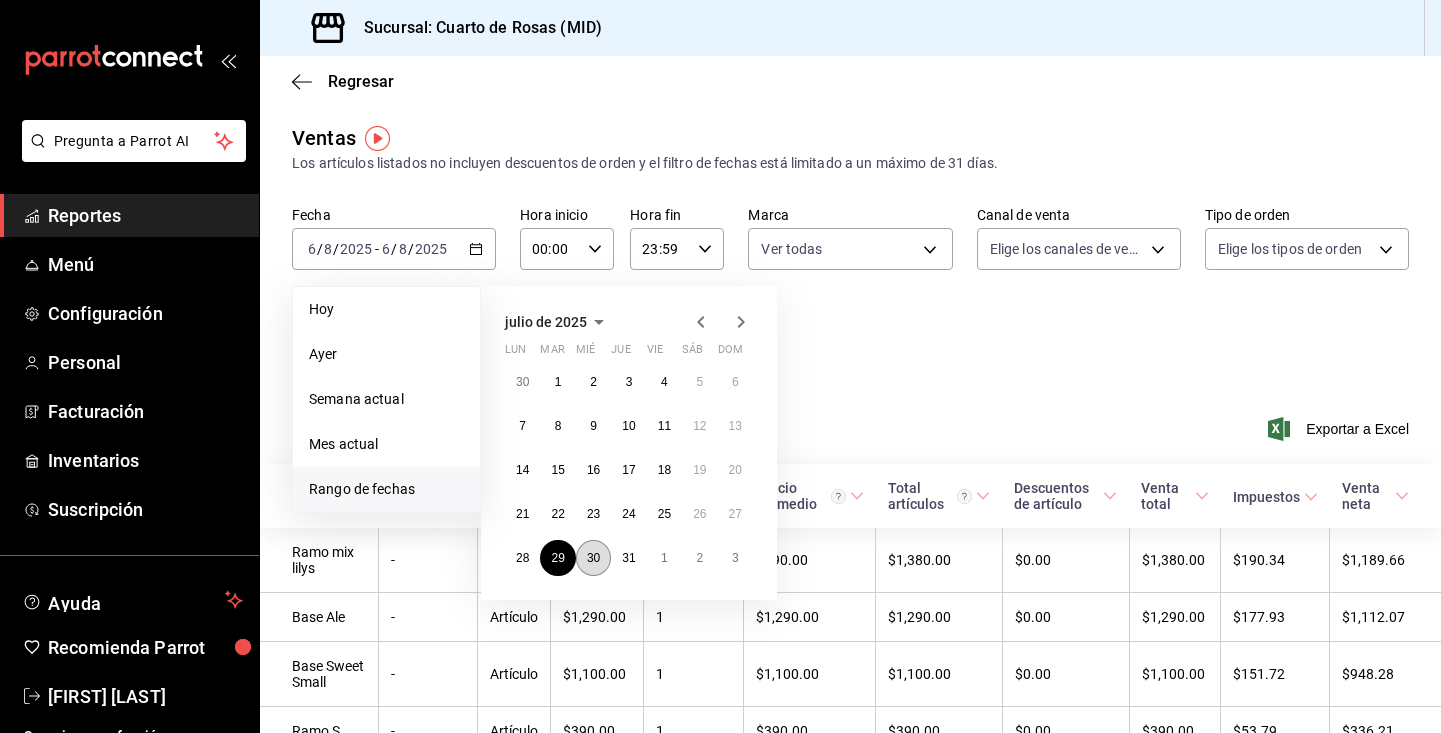 click on "30" at bounding box center [593, 558] 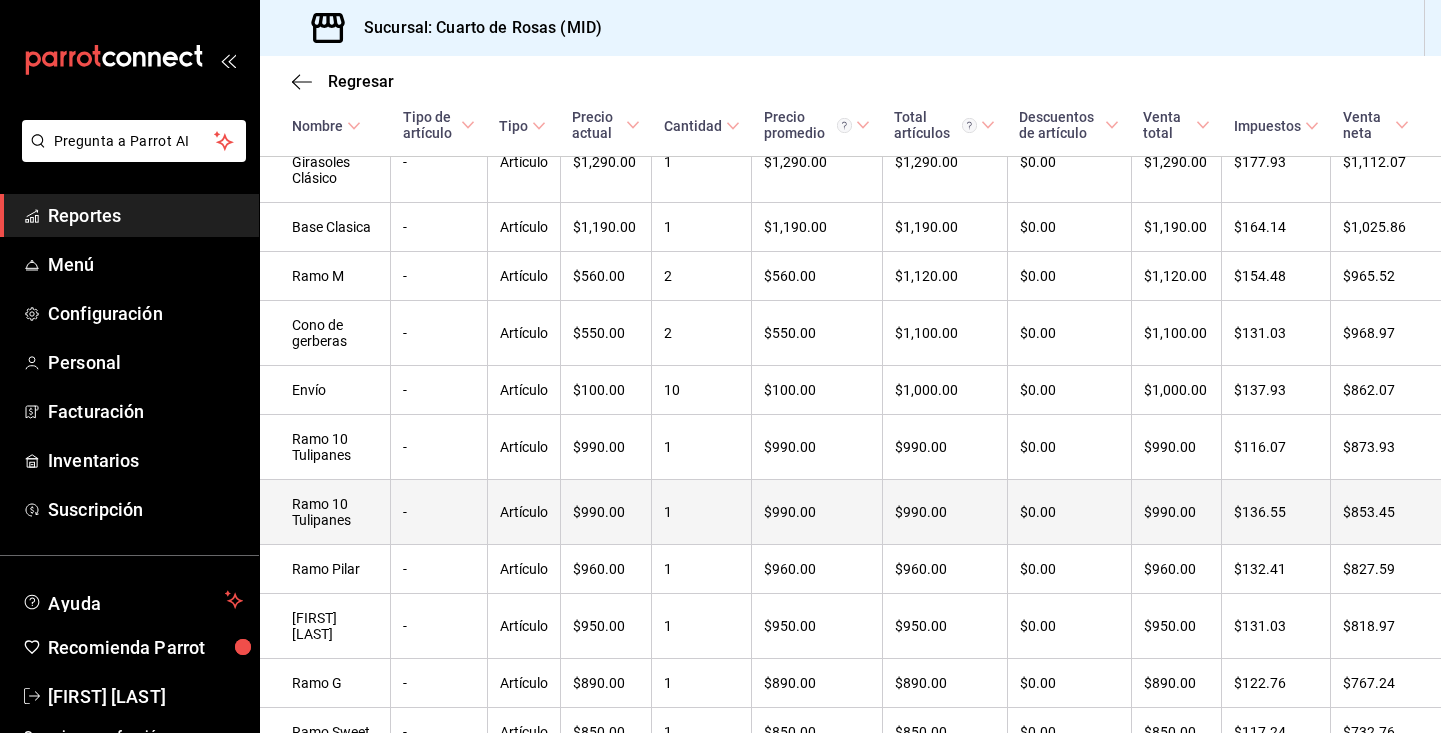 scroll, scrollTop: 924, scrollLeft: 0, axis: vertical 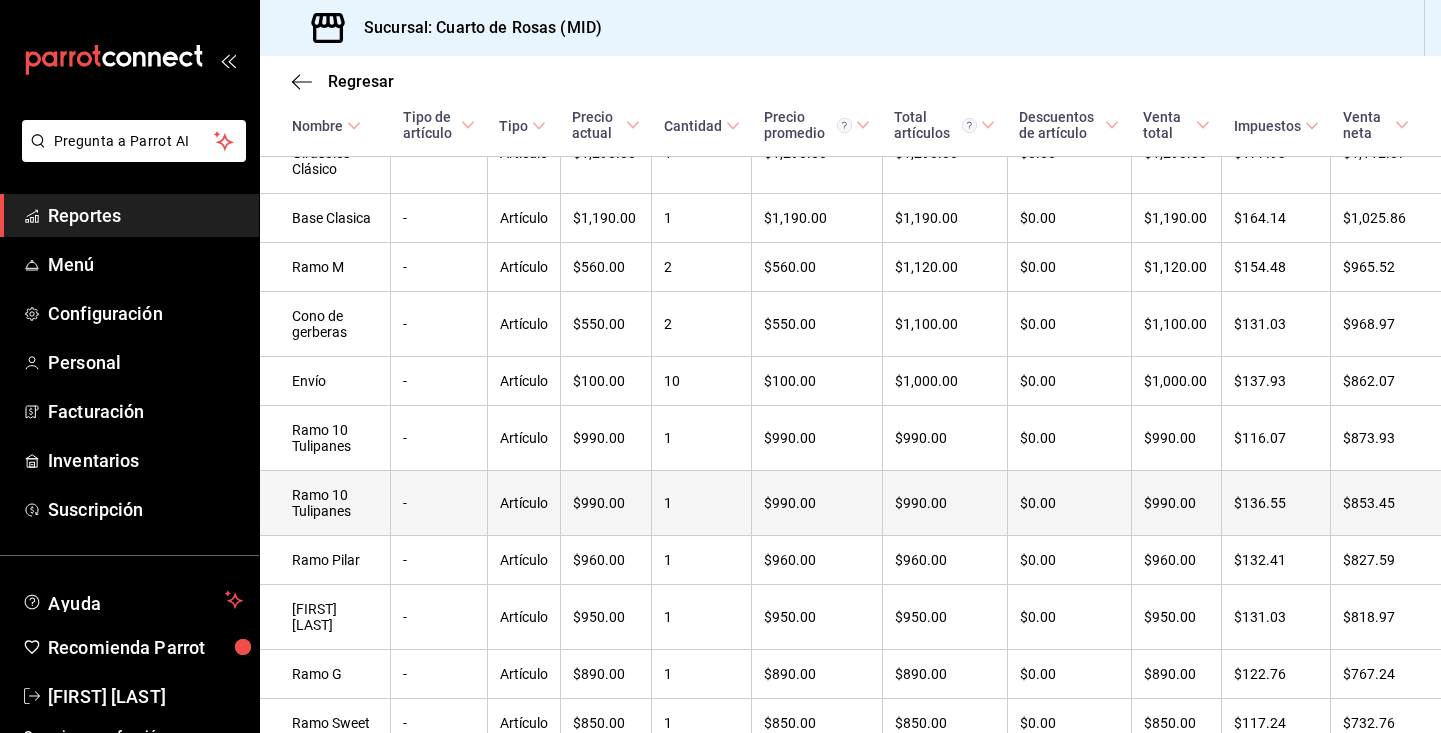 click on "$853.45" at bounding box center (1386, 503) 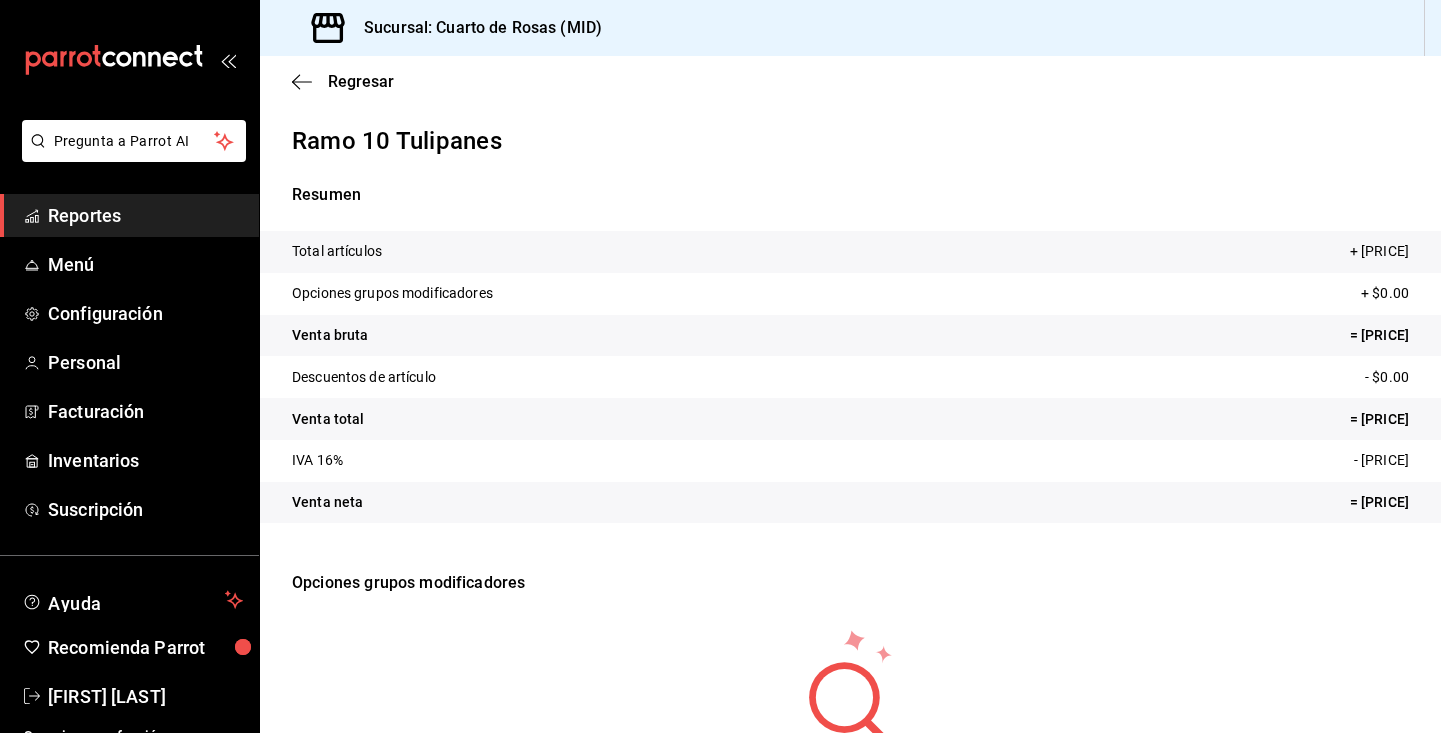 scroll, scrollTop: 0, scrollLeft: 0, axis: both 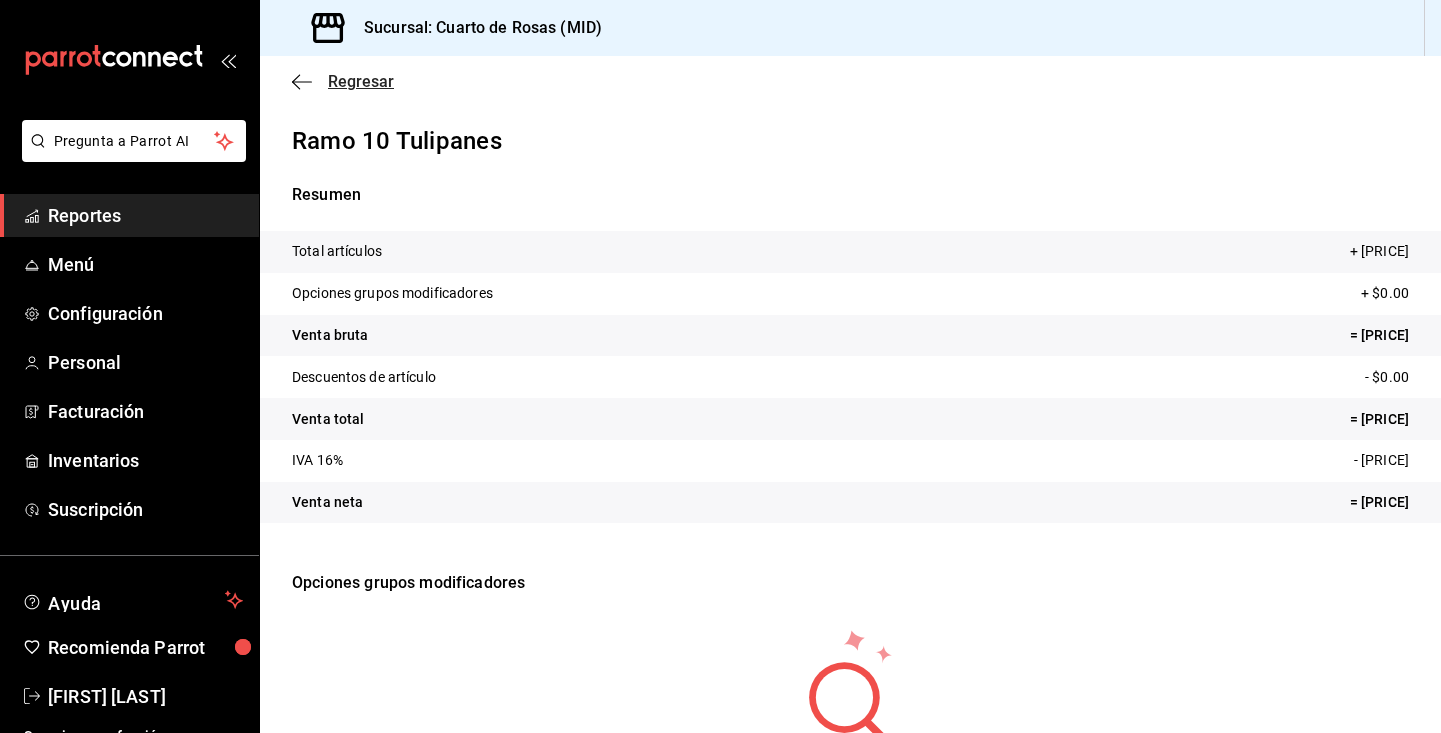 click 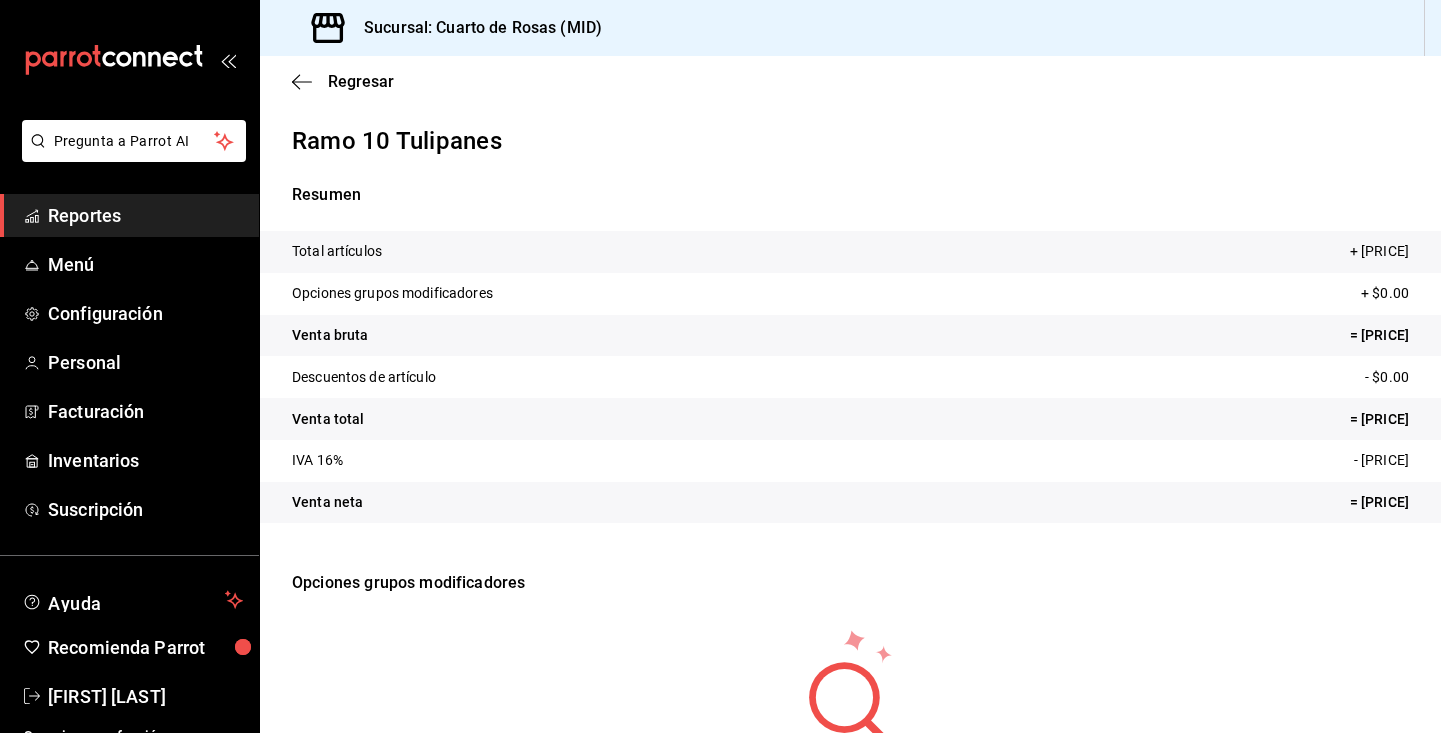 click on "Reportes" at bounding box center (129, 215) 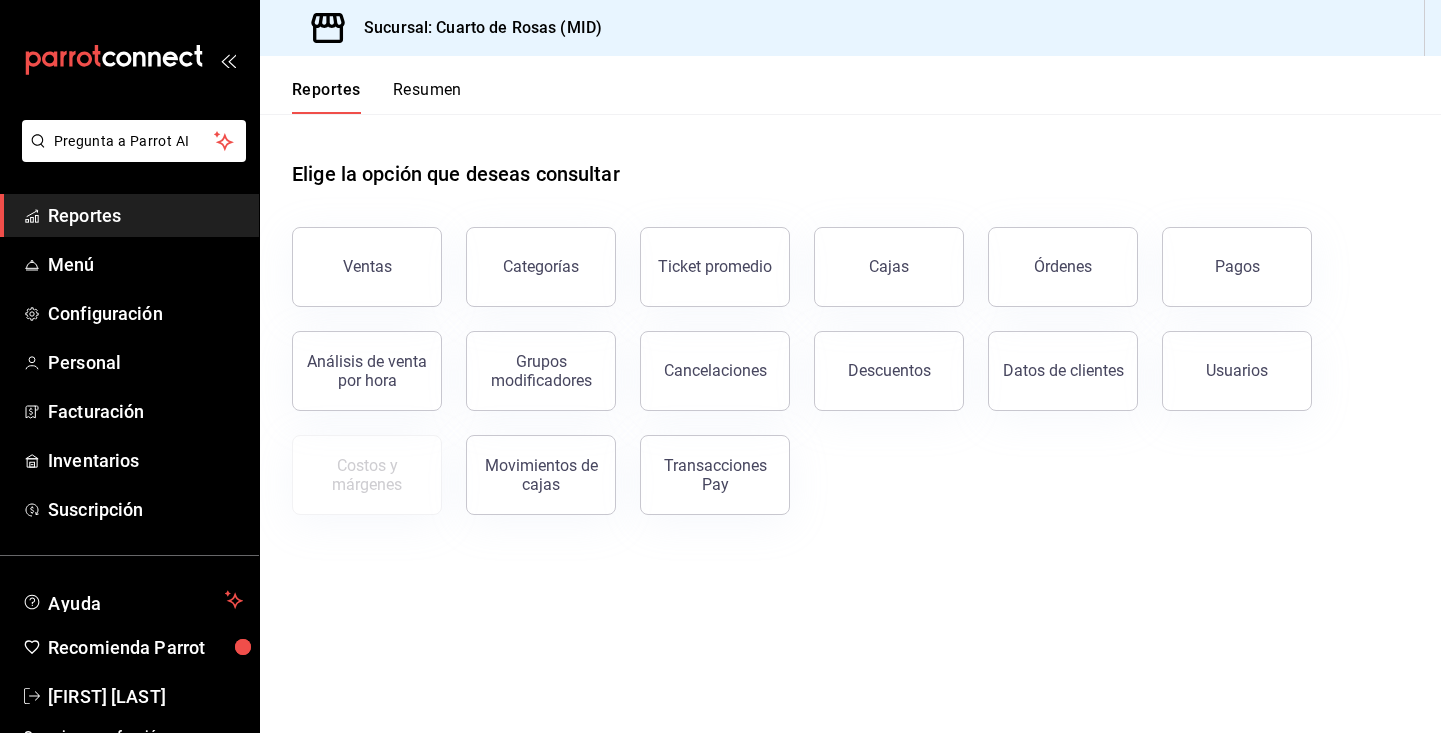 click on "Reportes" at bounding box center (145, 215) 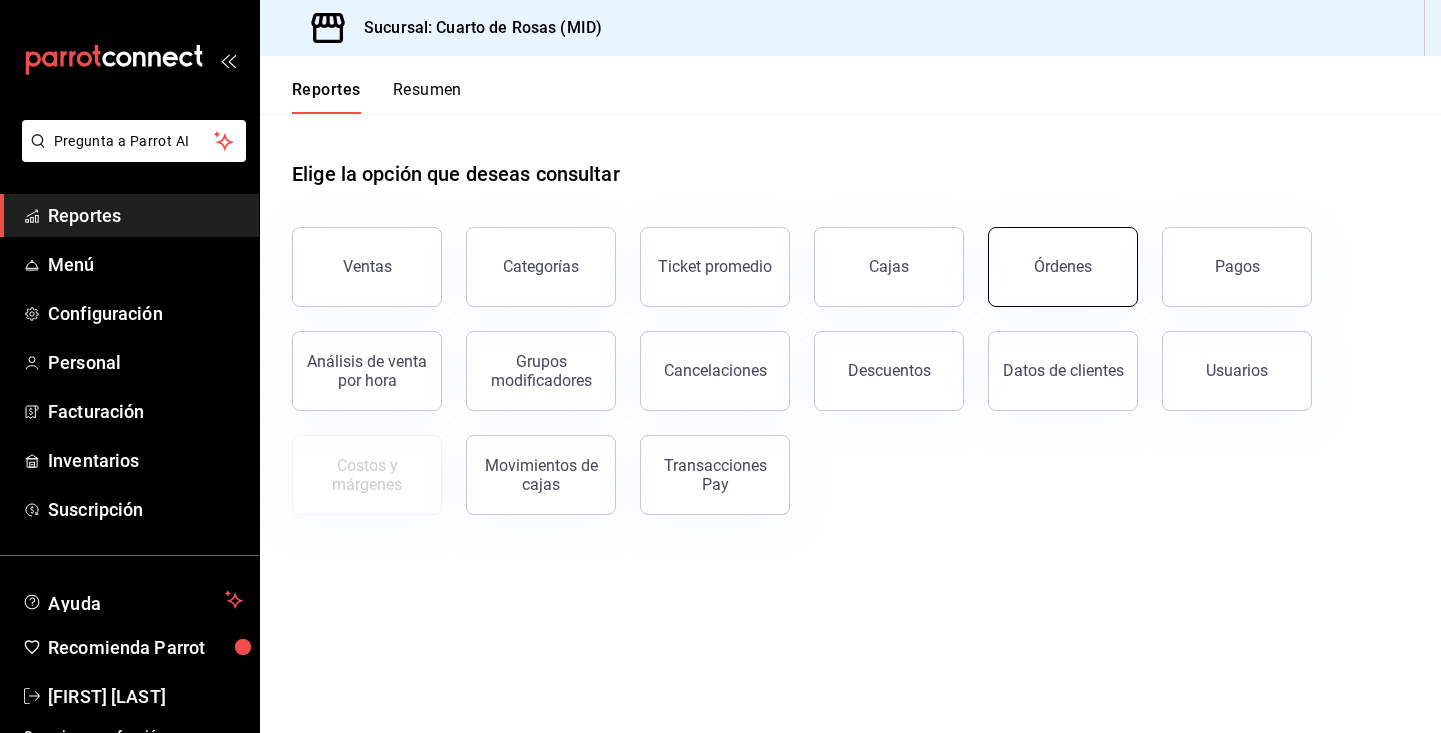 click on "Órdenes" at bounding box center [1063, 267] 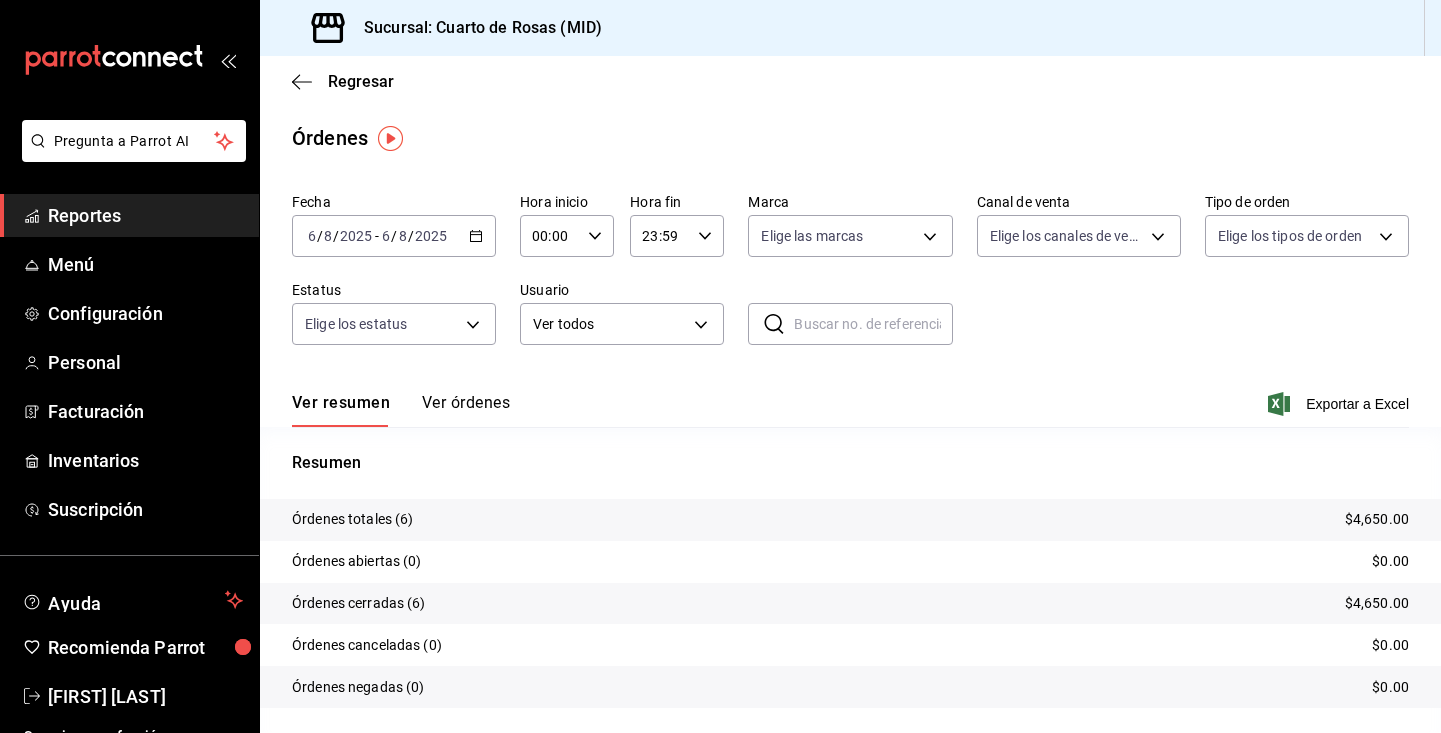 click on "2025-08-06 6 / 8 / 2025 - 2025-08-06 6 / 8 / 2025" at bounding box center (394, 236) 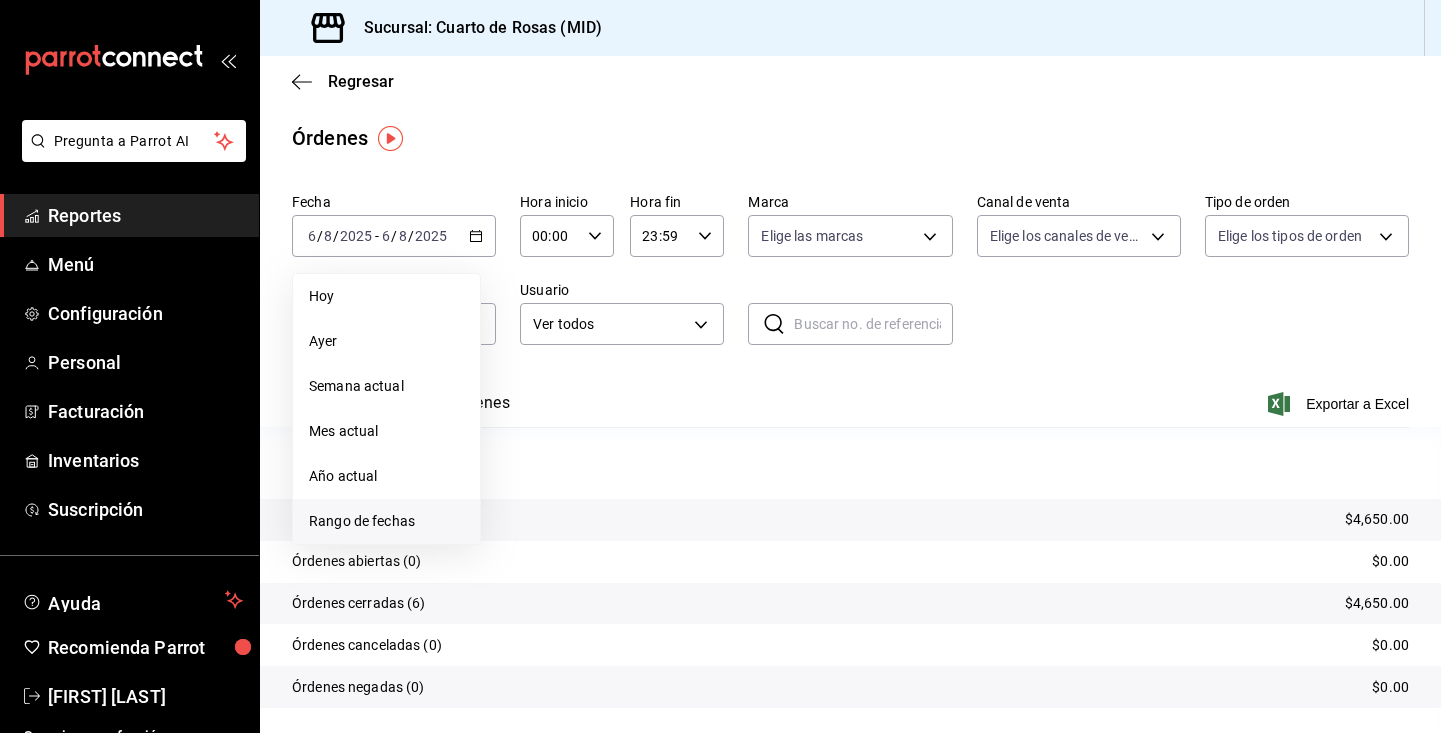 click on "Rango de fechas" at bounding box center (386, 521) 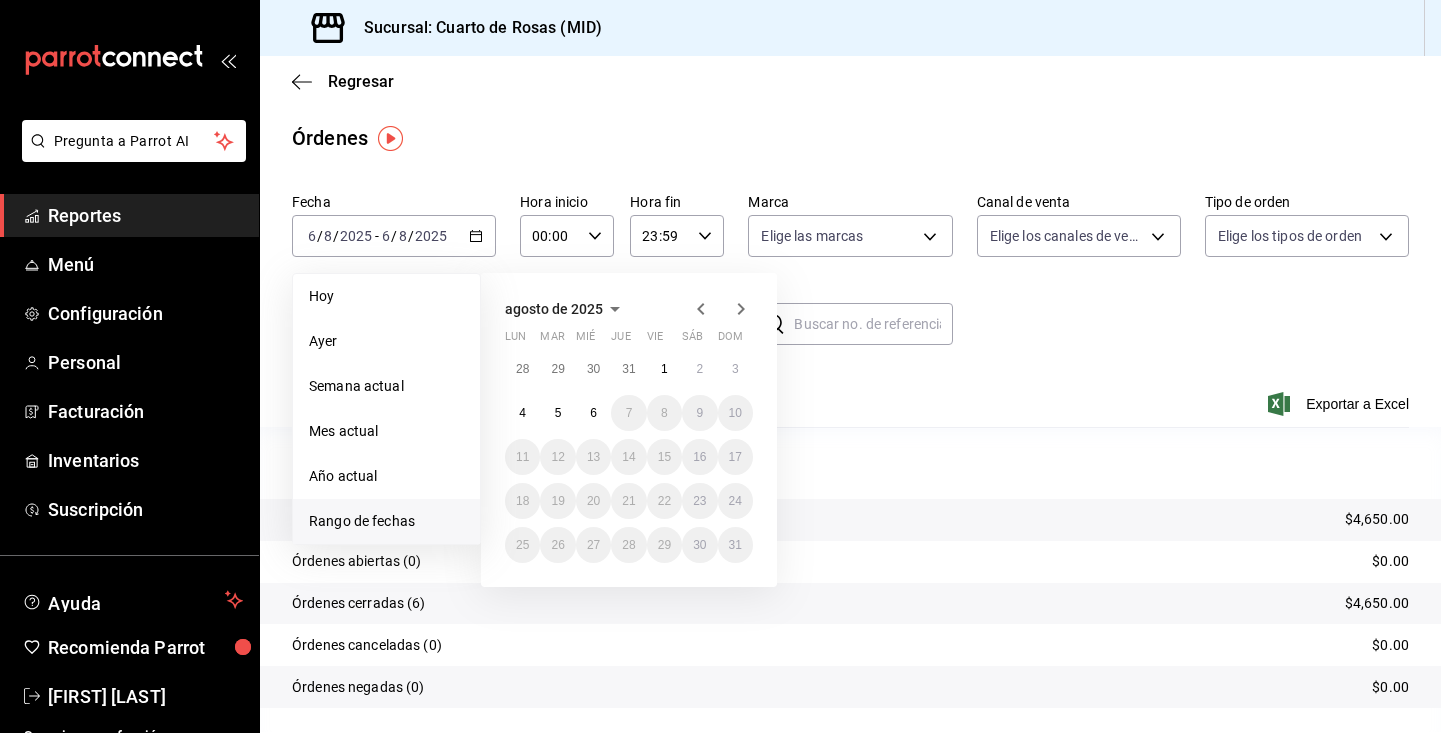 click 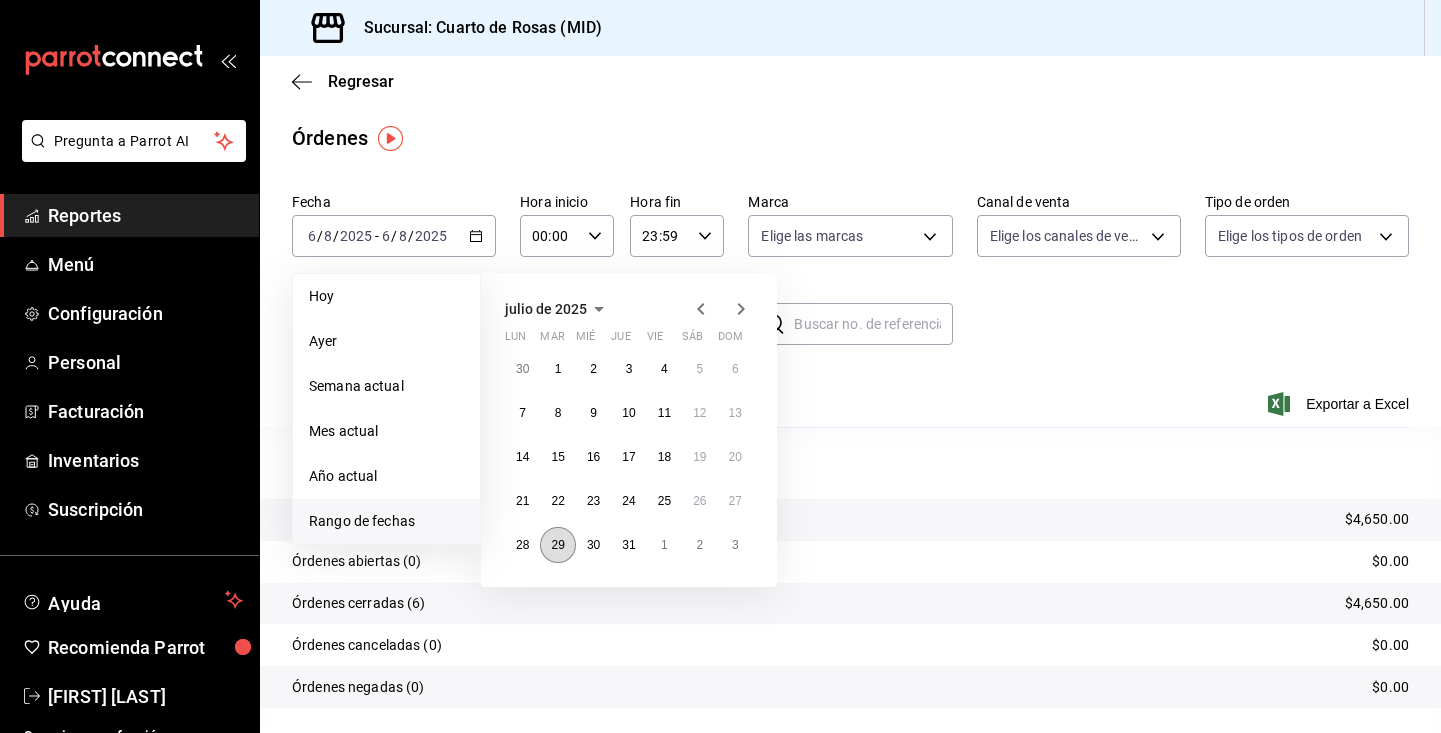 click on "29" at bounding box center [557, 545] 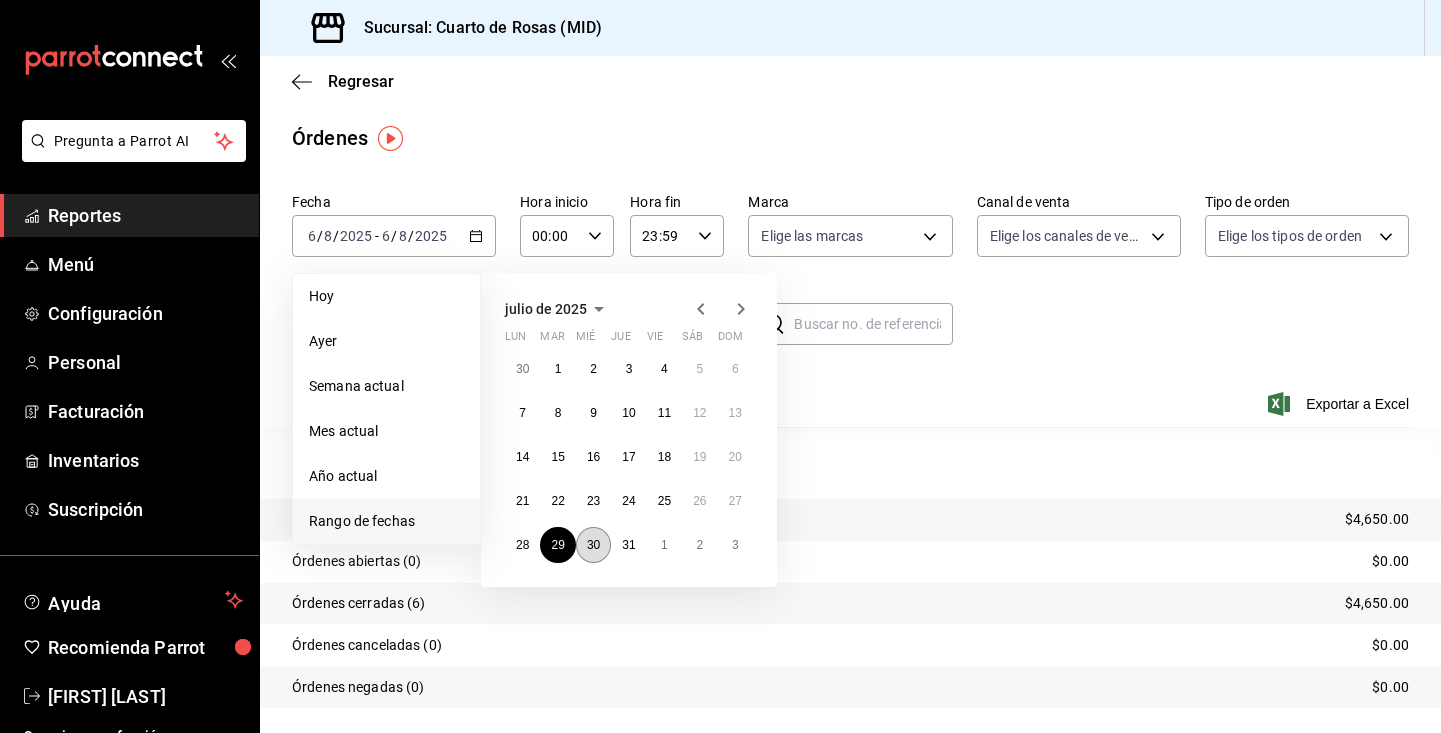 click on "30" at bounding box center (593, 545) 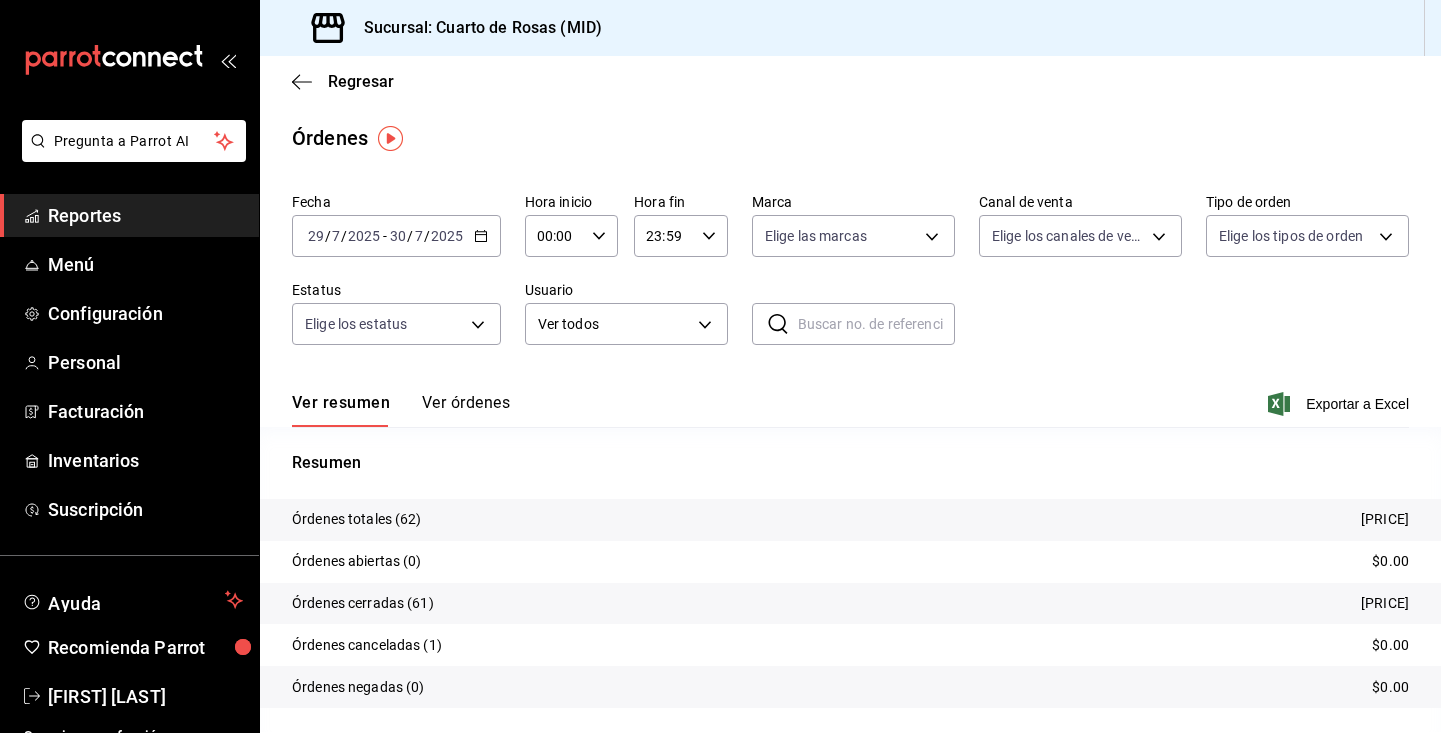 scroll, scrollTop: 52, scrollLeft: 0, axis: vertical 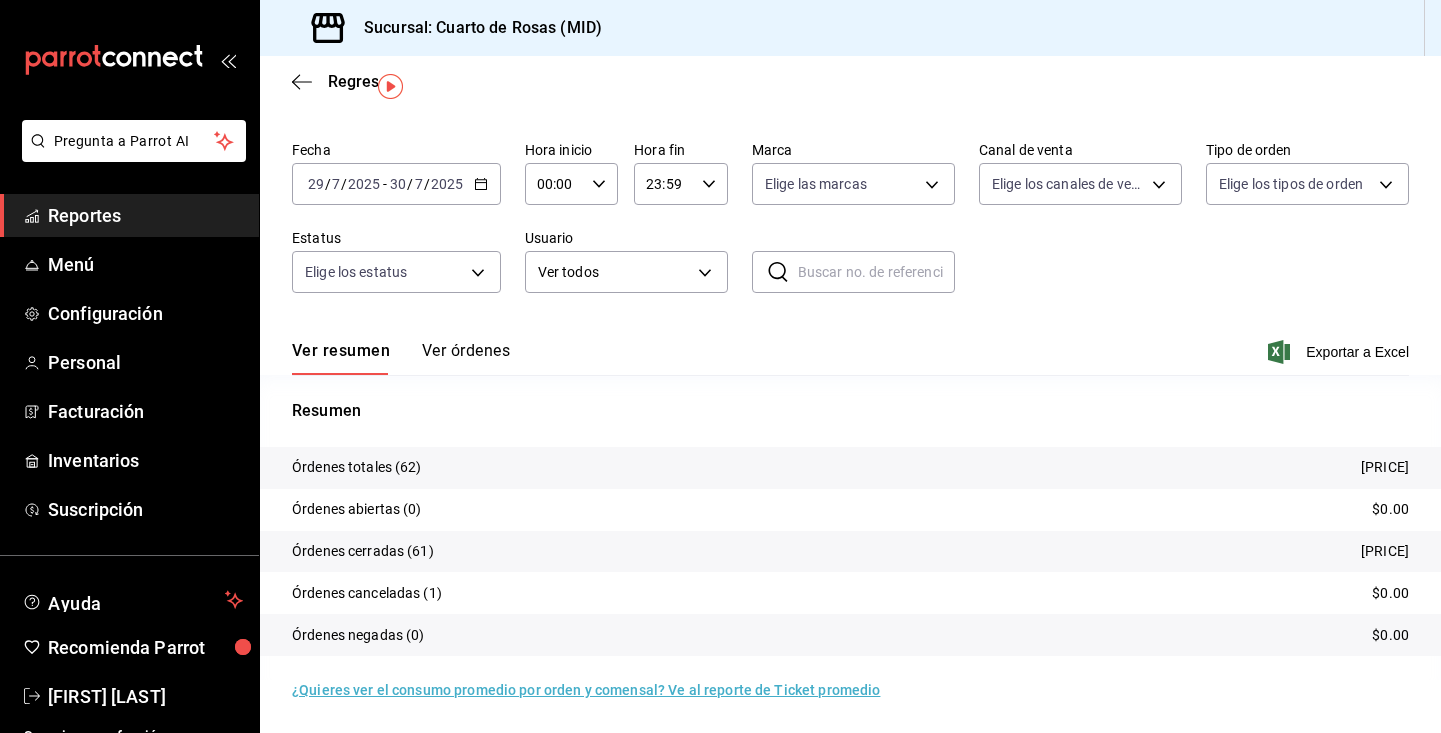click on "Ver órdenes" at bounding box center (466, 358) 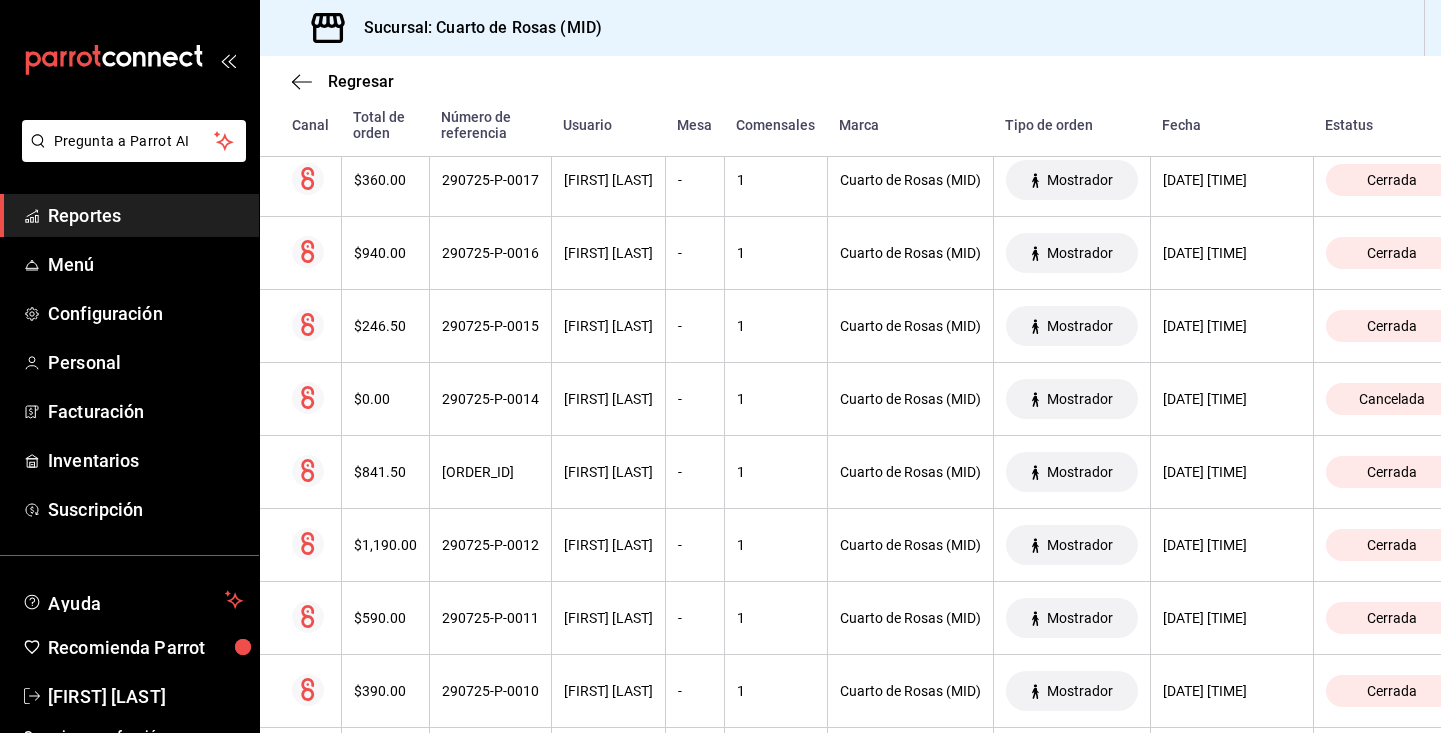 scroll, scrollTop: 3738, scrollLeft: 0, axis: vertical 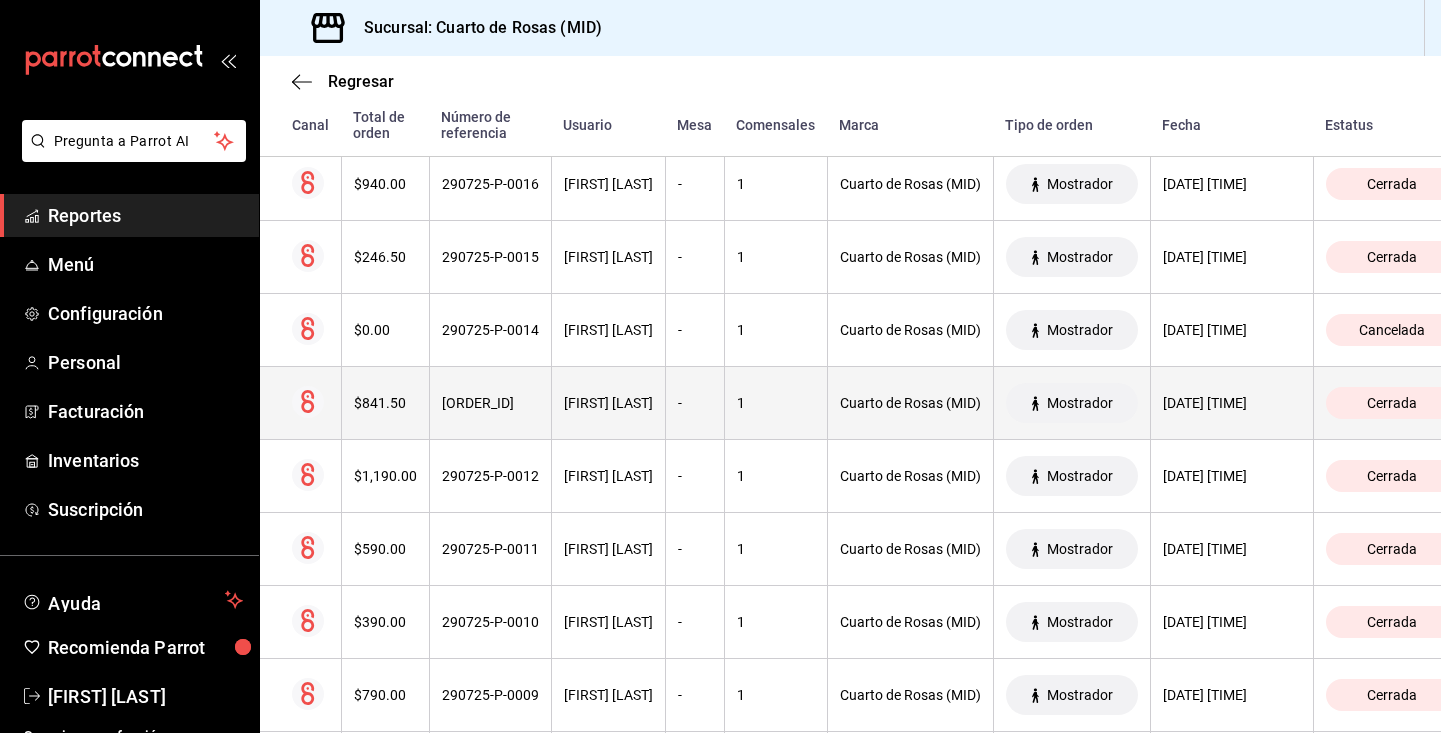 click on "[DATE] [TIME]" at bounding box center (1232, 403) 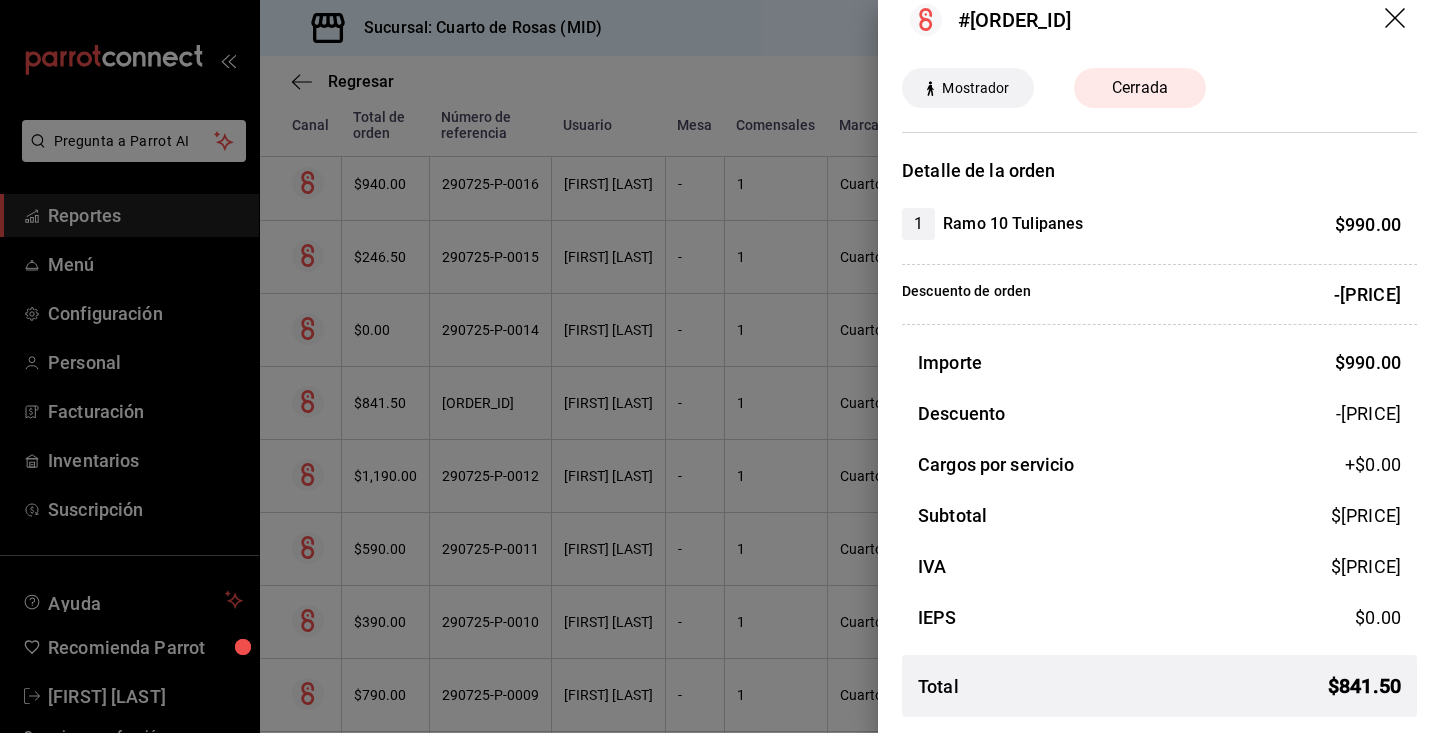 scroll, scrollTop: 0, scrollLeft: 0, axis: both 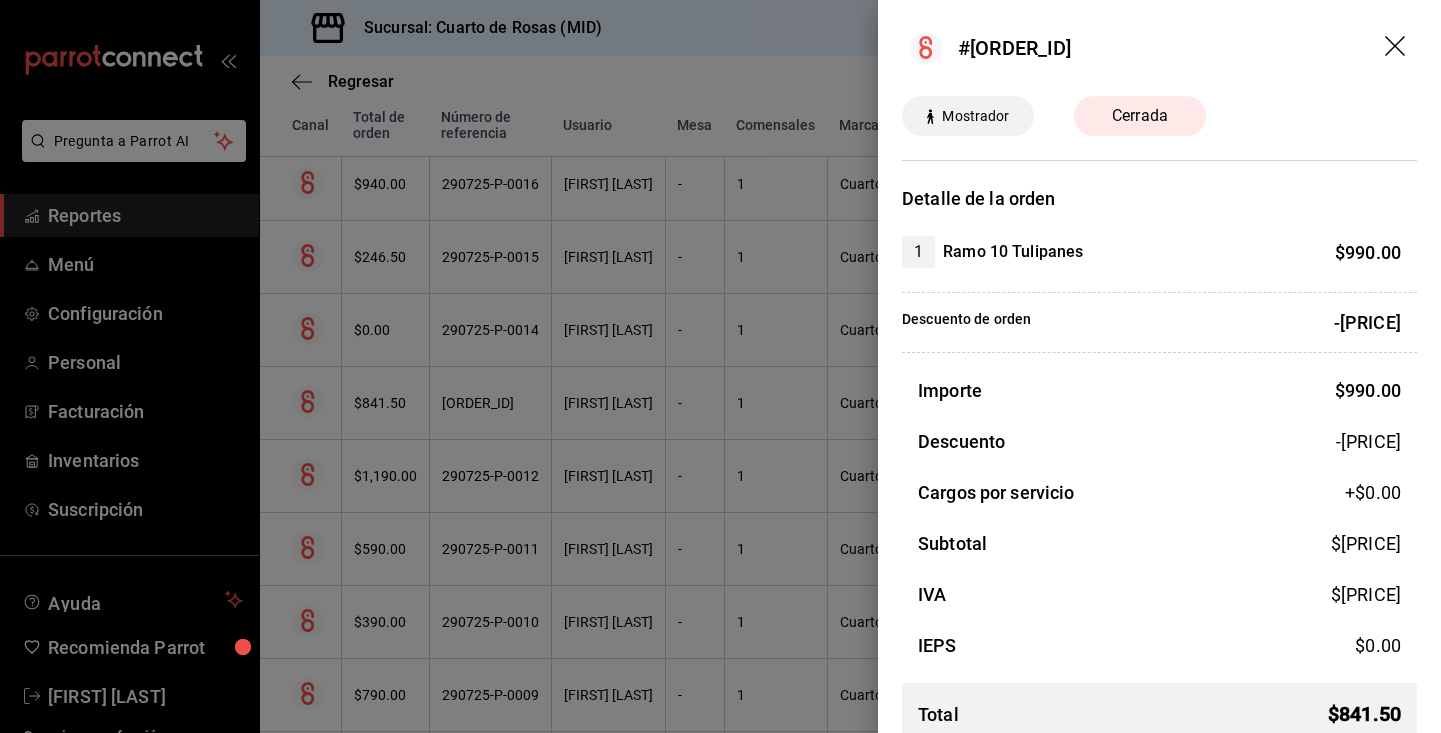 click 